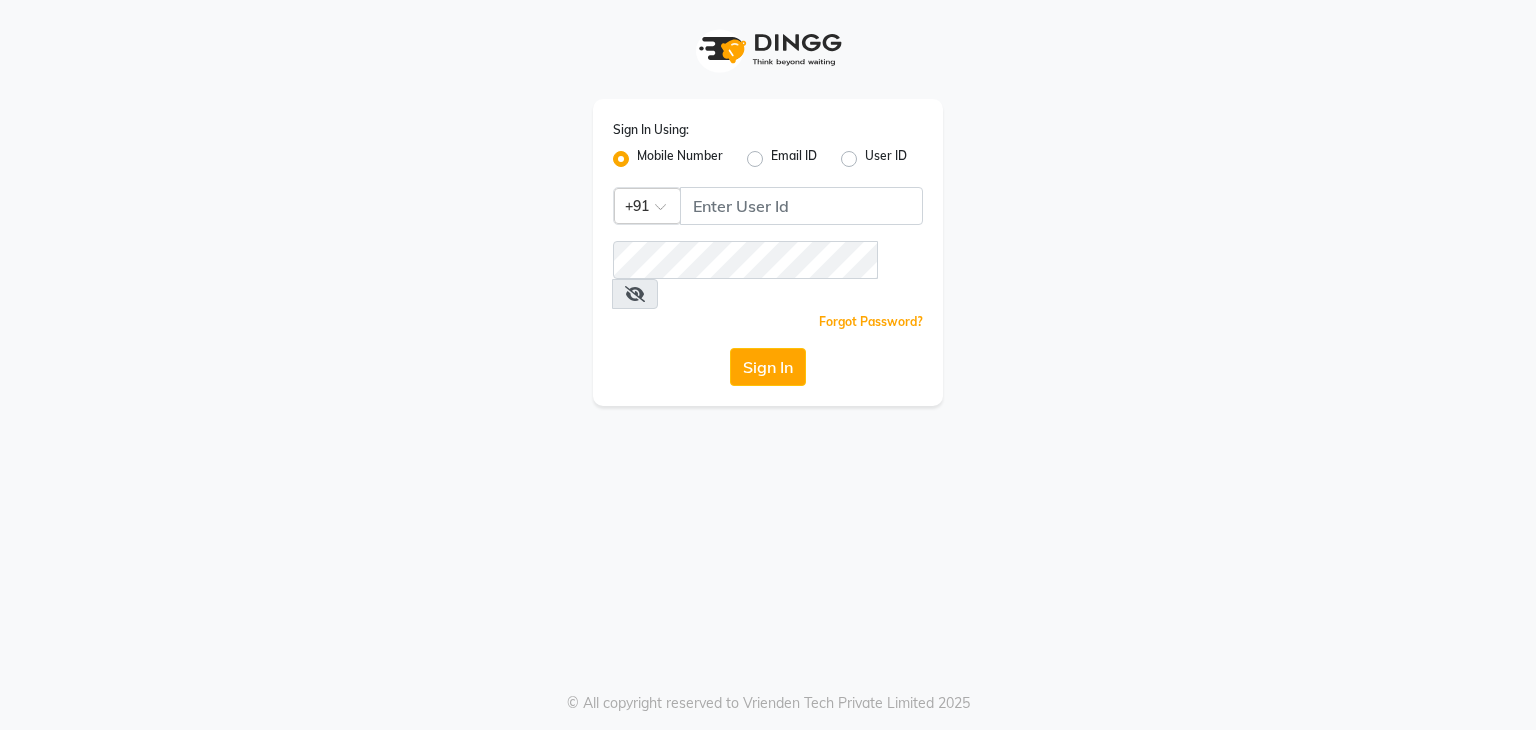 scroll, scrollTop: 0, scrollLeft: 0, axis: both 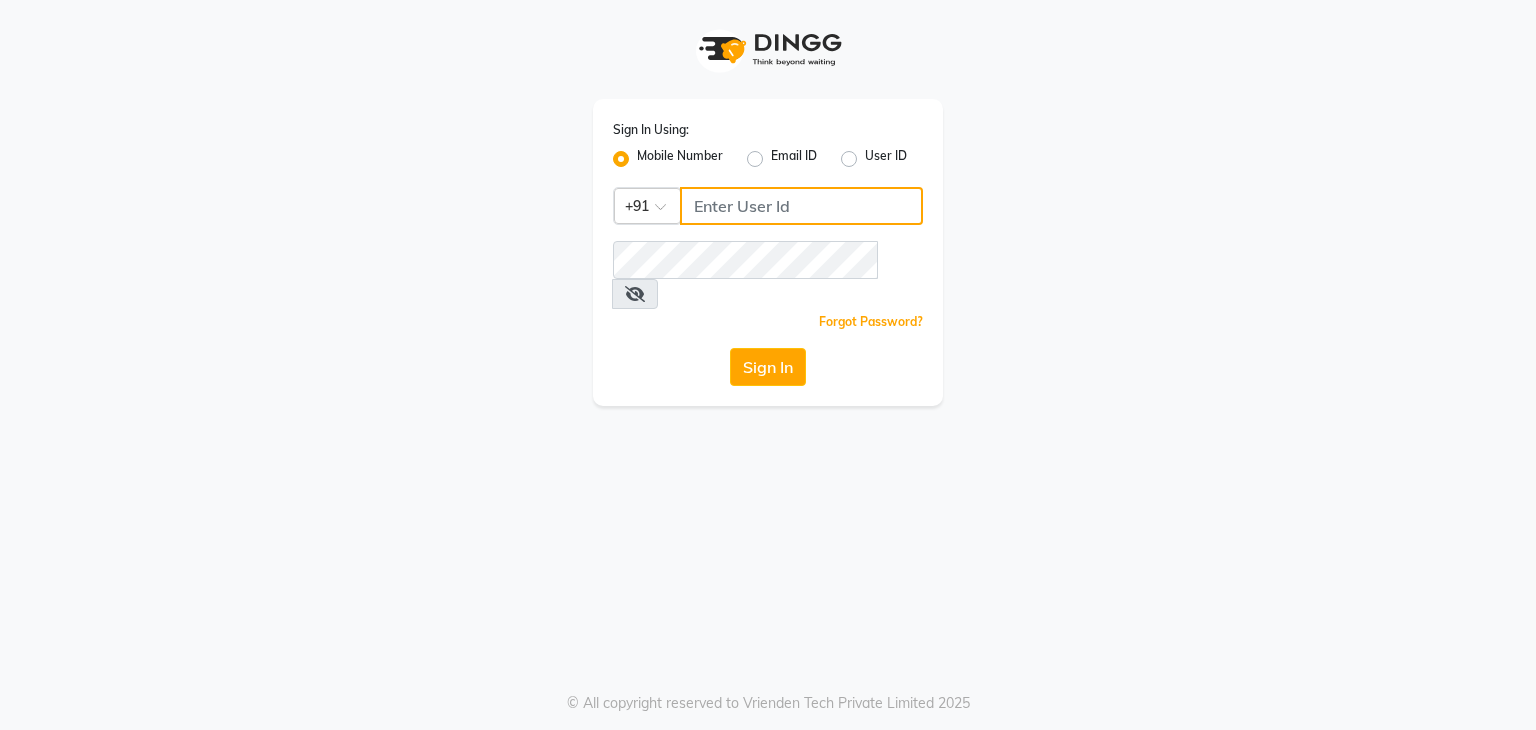 type on "9850407724" 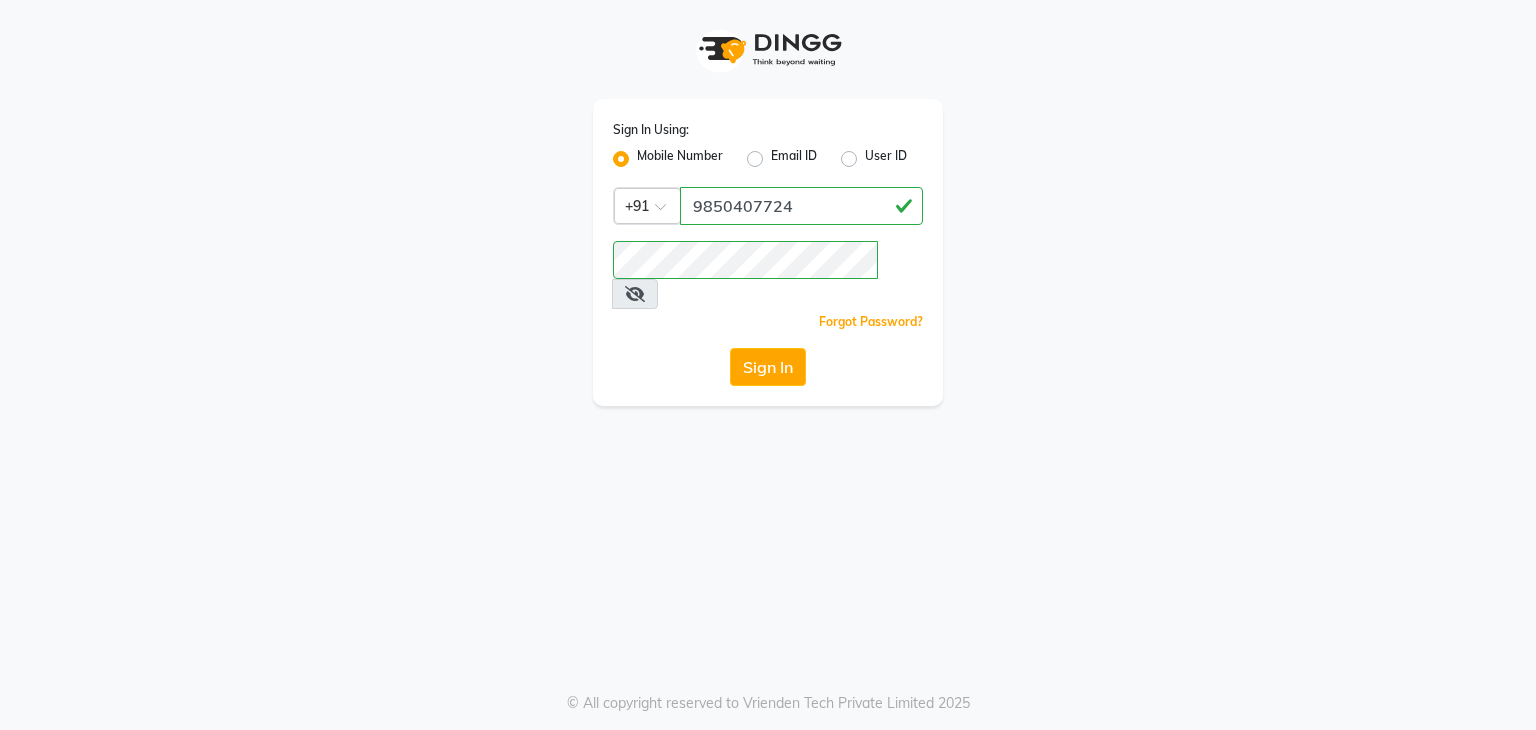 click on "User ID" 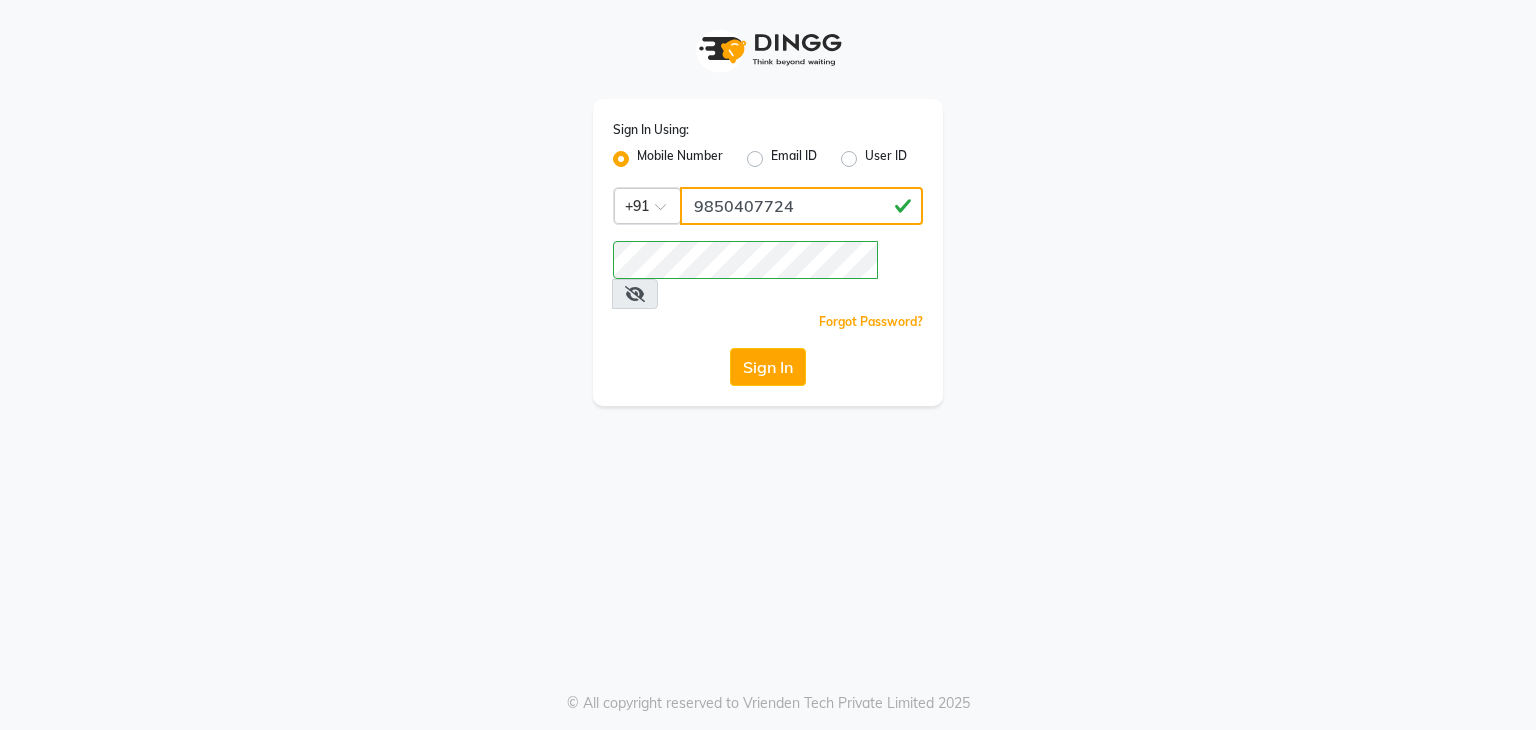 click on "9850407724" 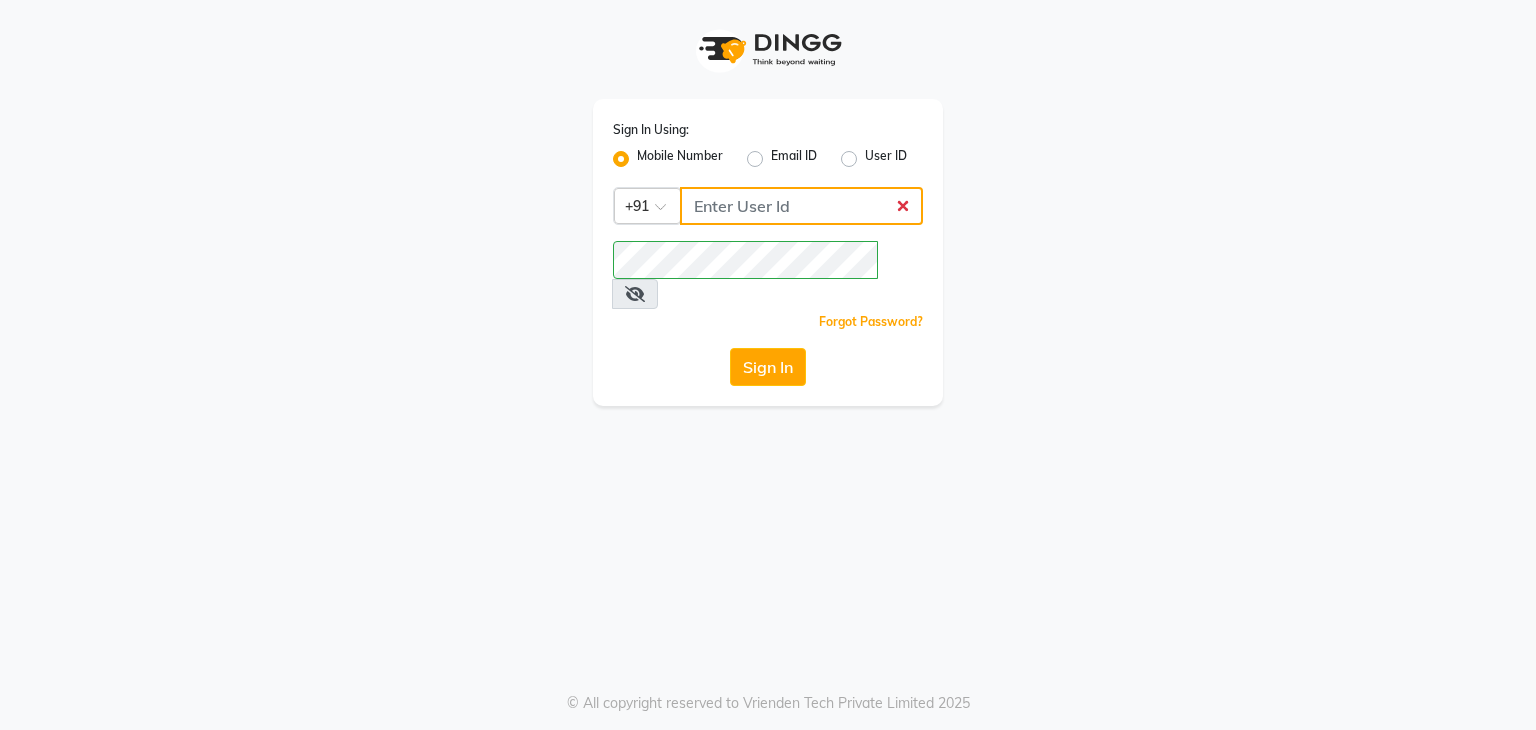 paste 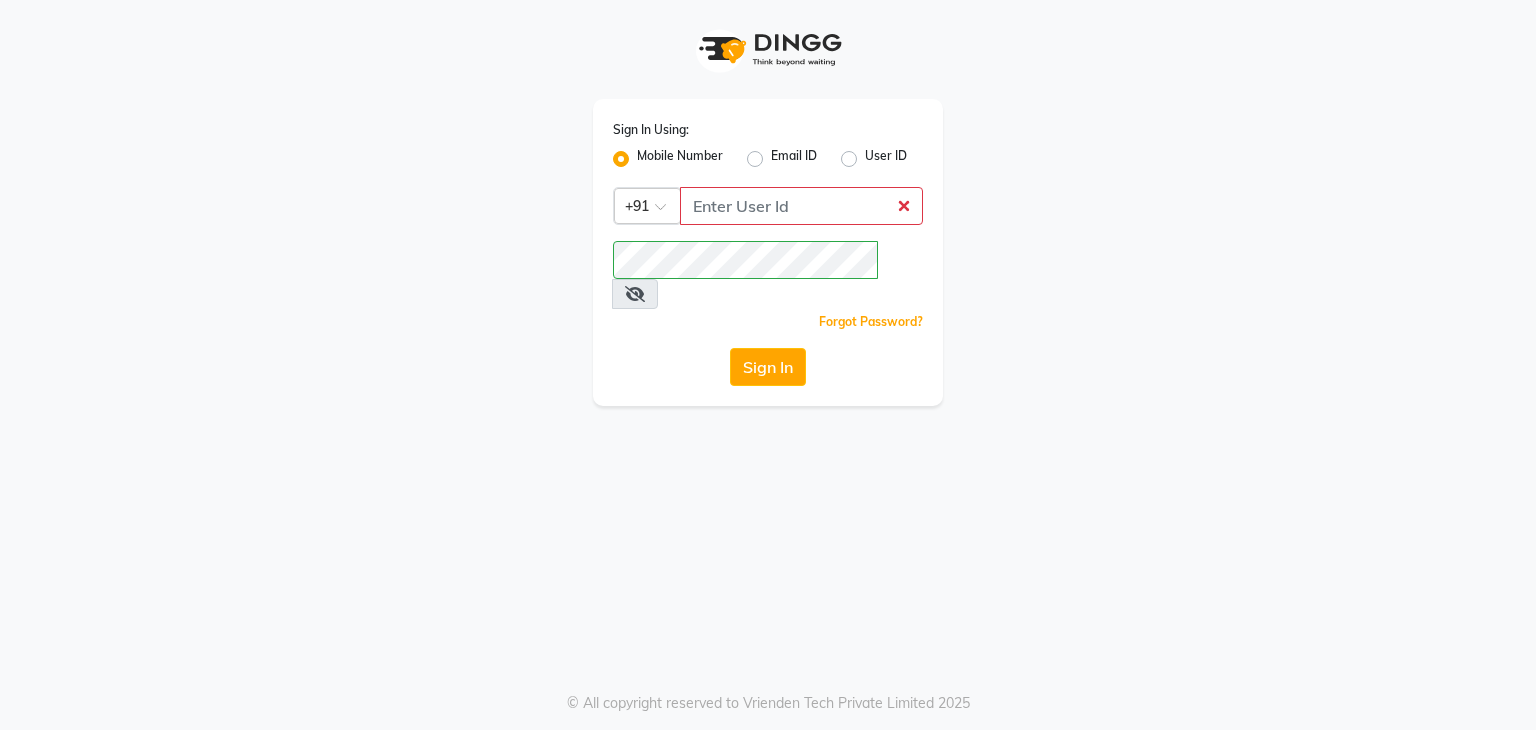 click on "User ID" 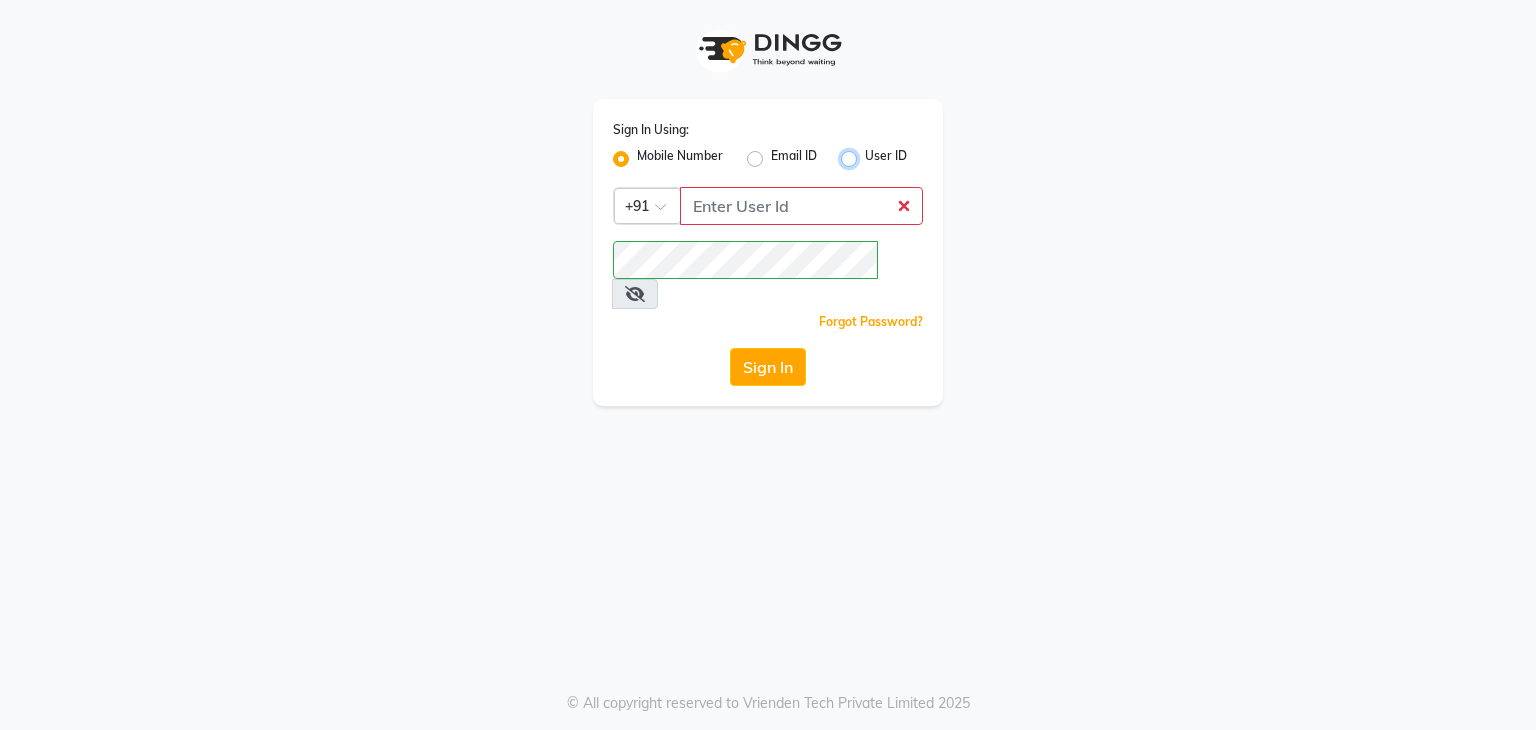 click on "User ID" at bounding box center (871, 153) 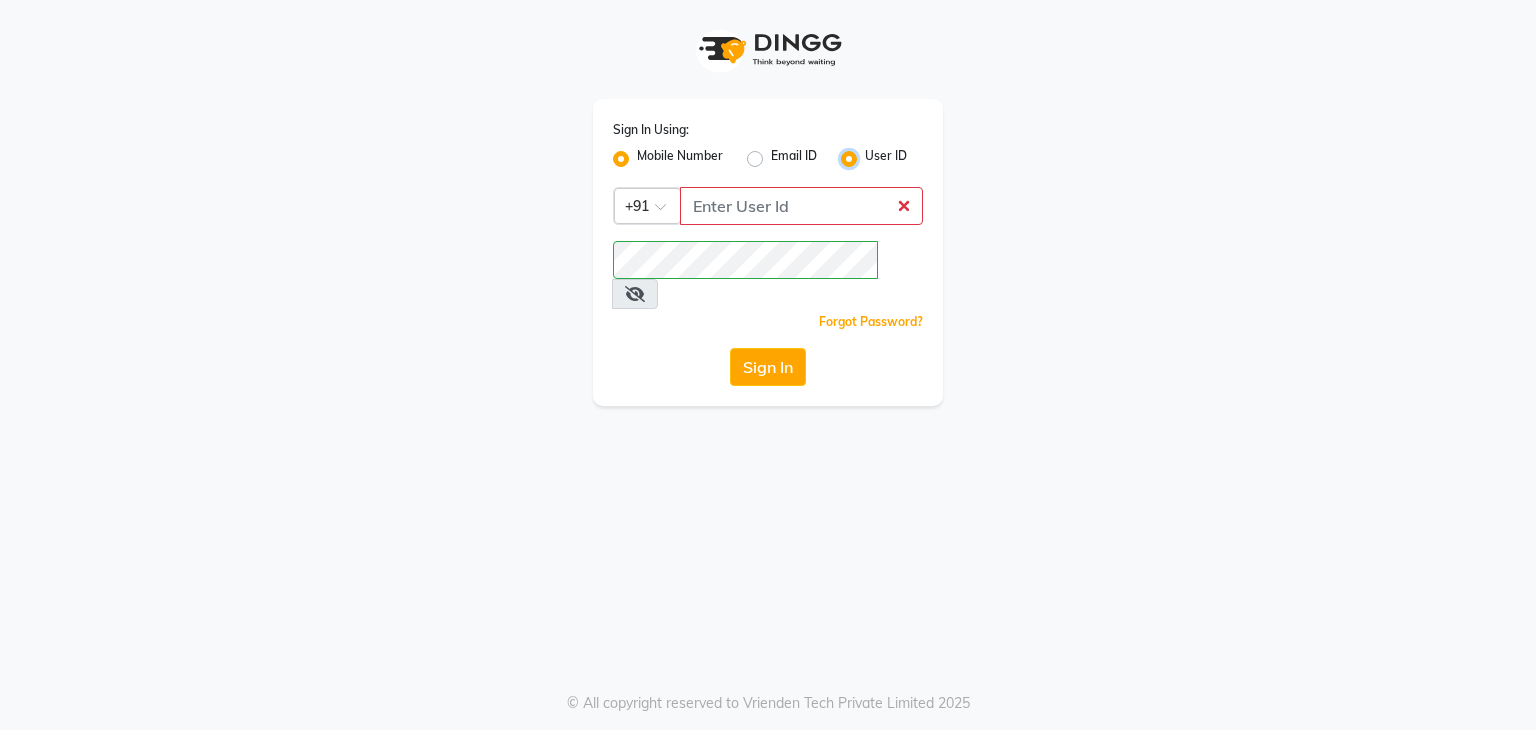 radio on "false" 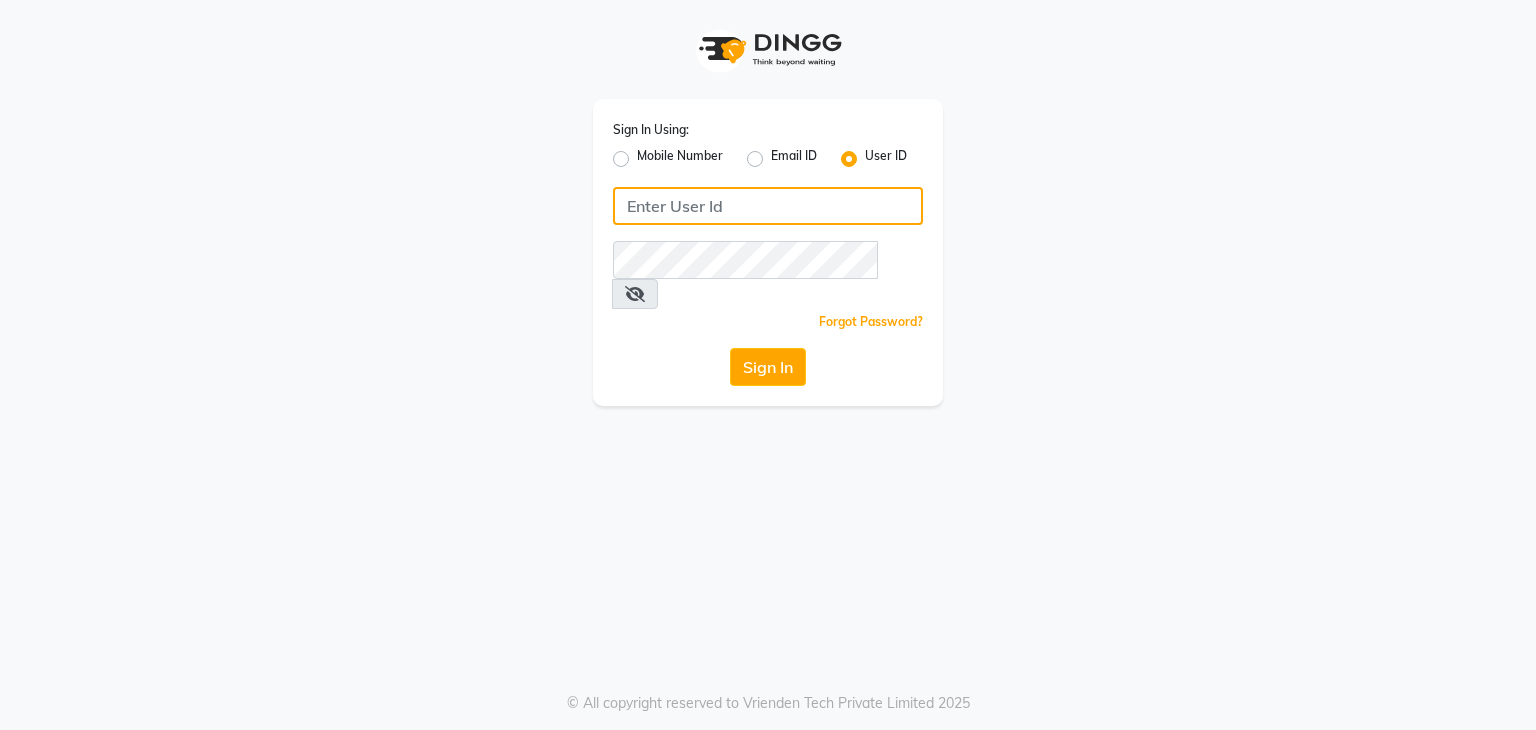 paste on "[BRAND]" 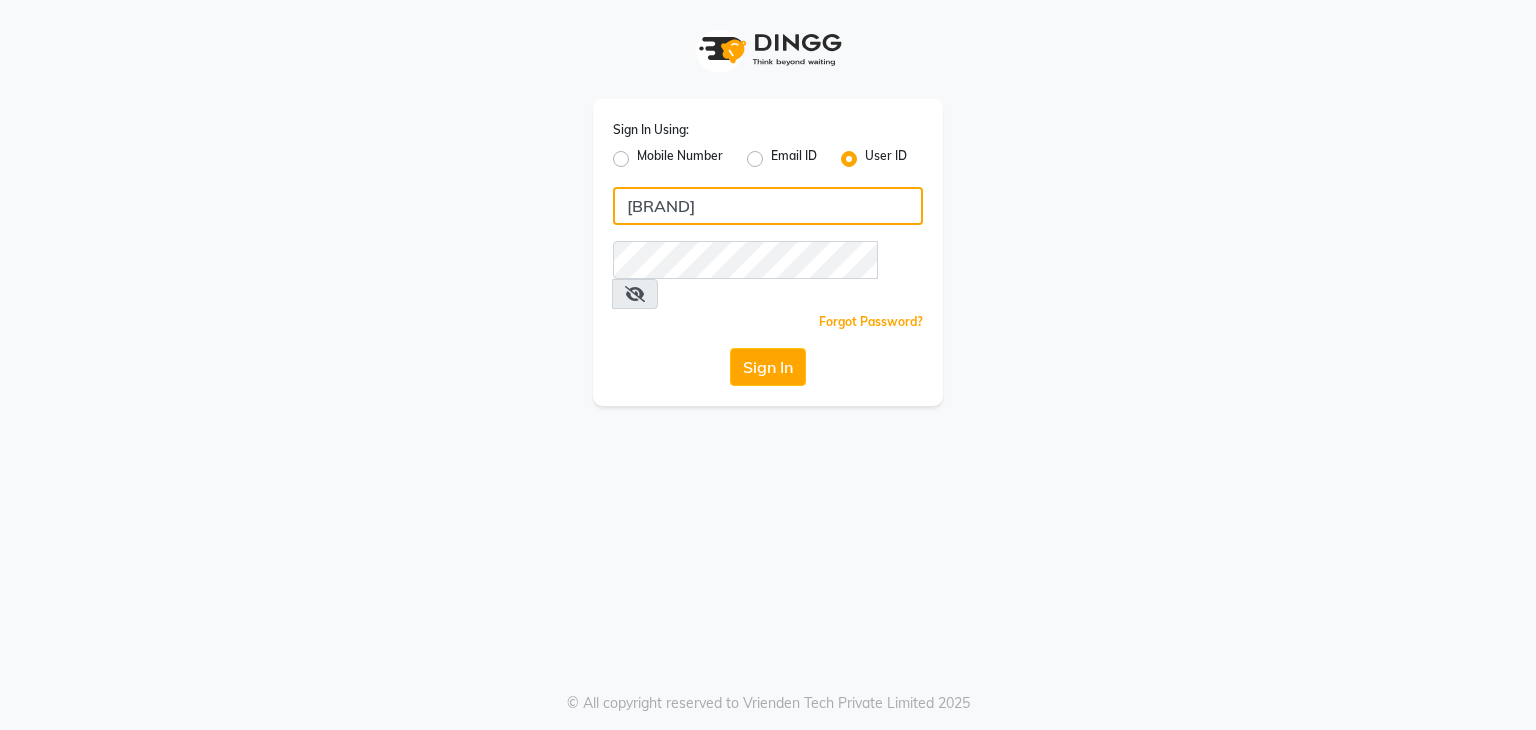 click on "[BRAND]" 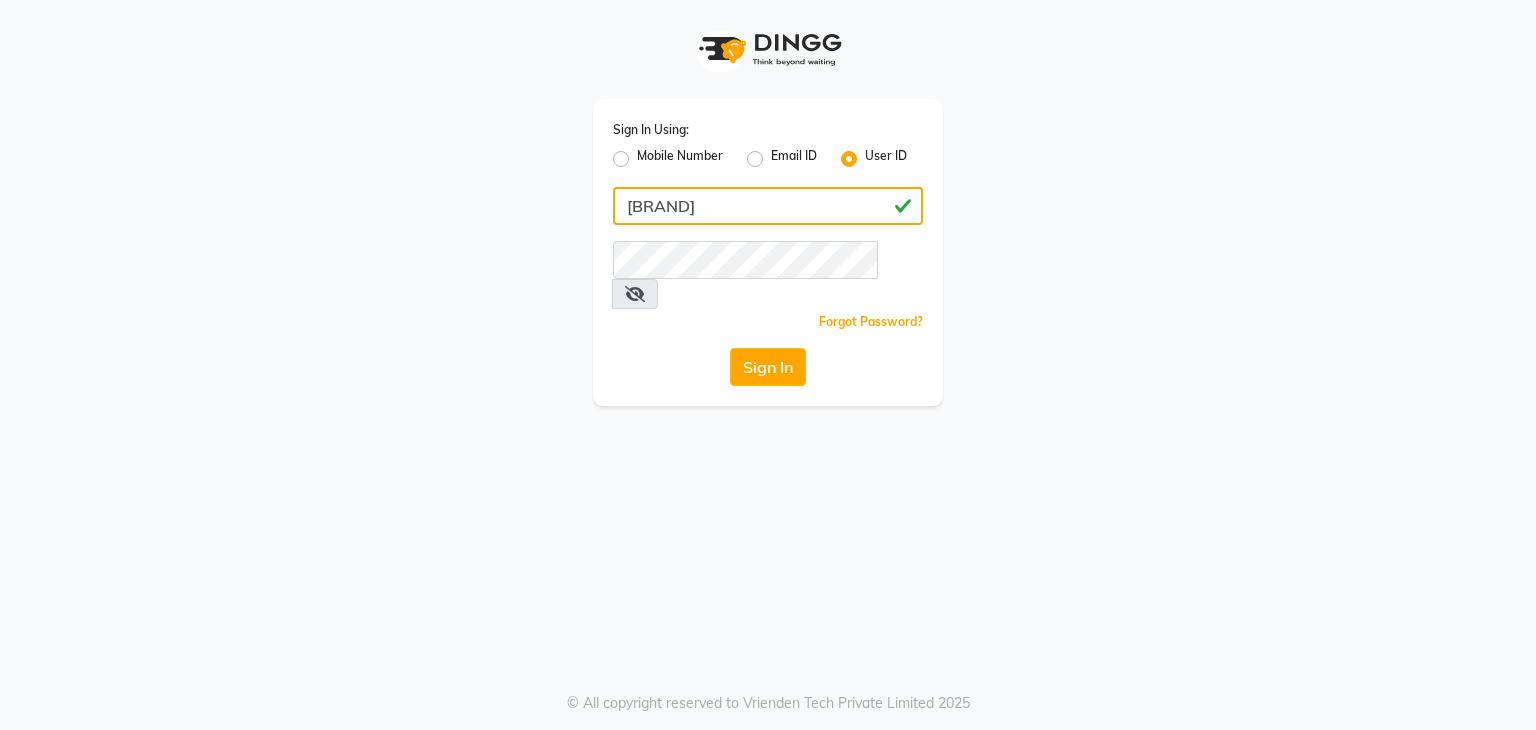 type on "[BRAND]" 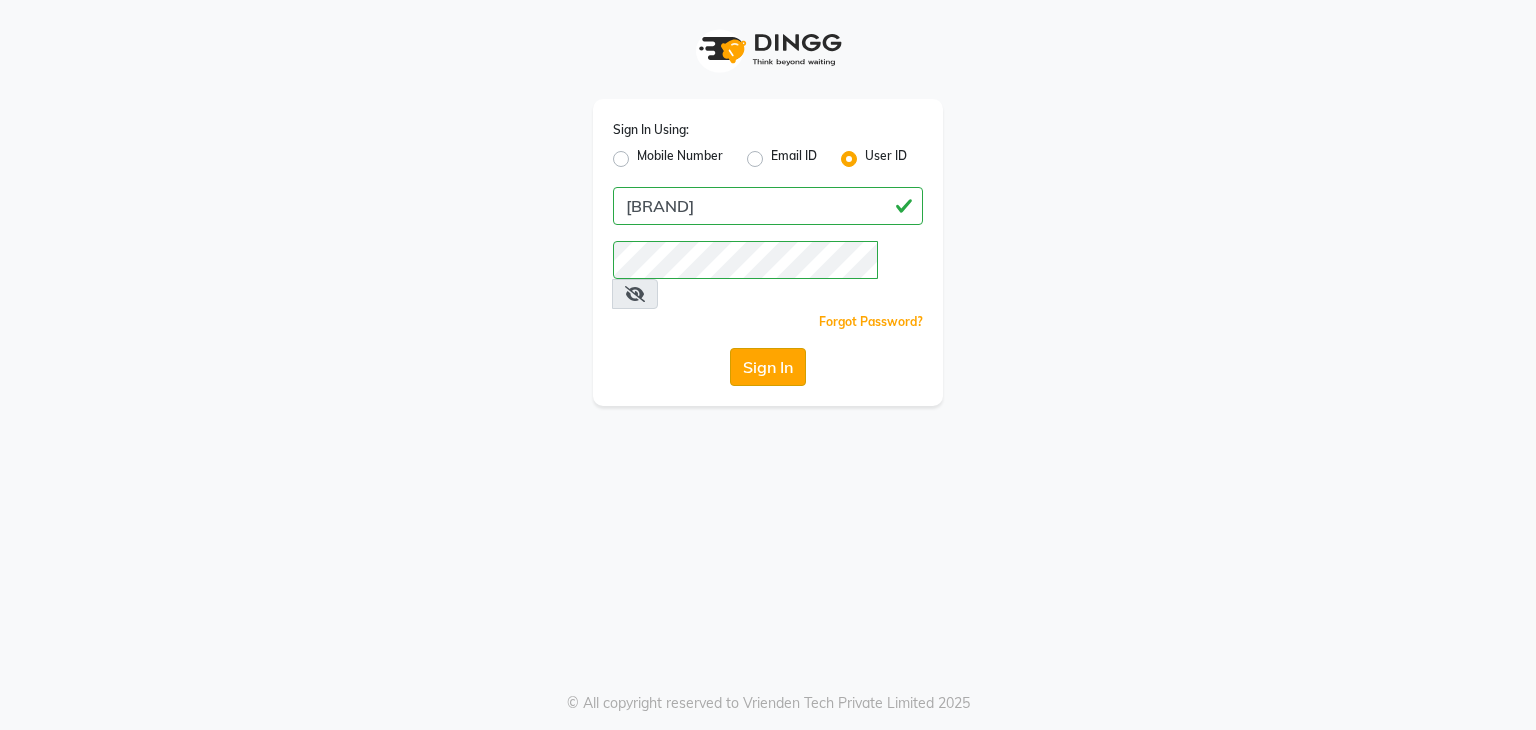 click on "Sign In" 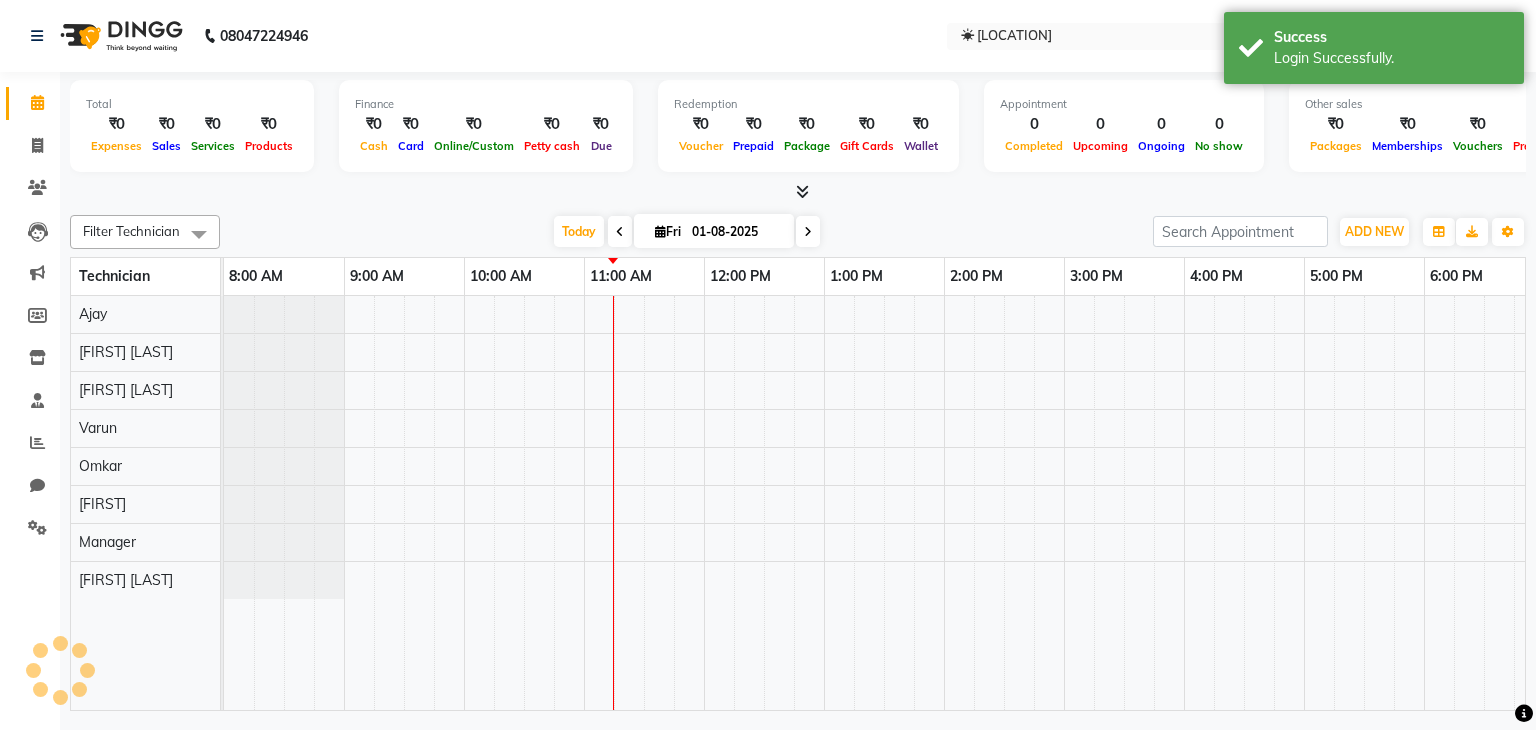 scroll, scrollTop: 0, scrollLeft: 258, axis: horizontal 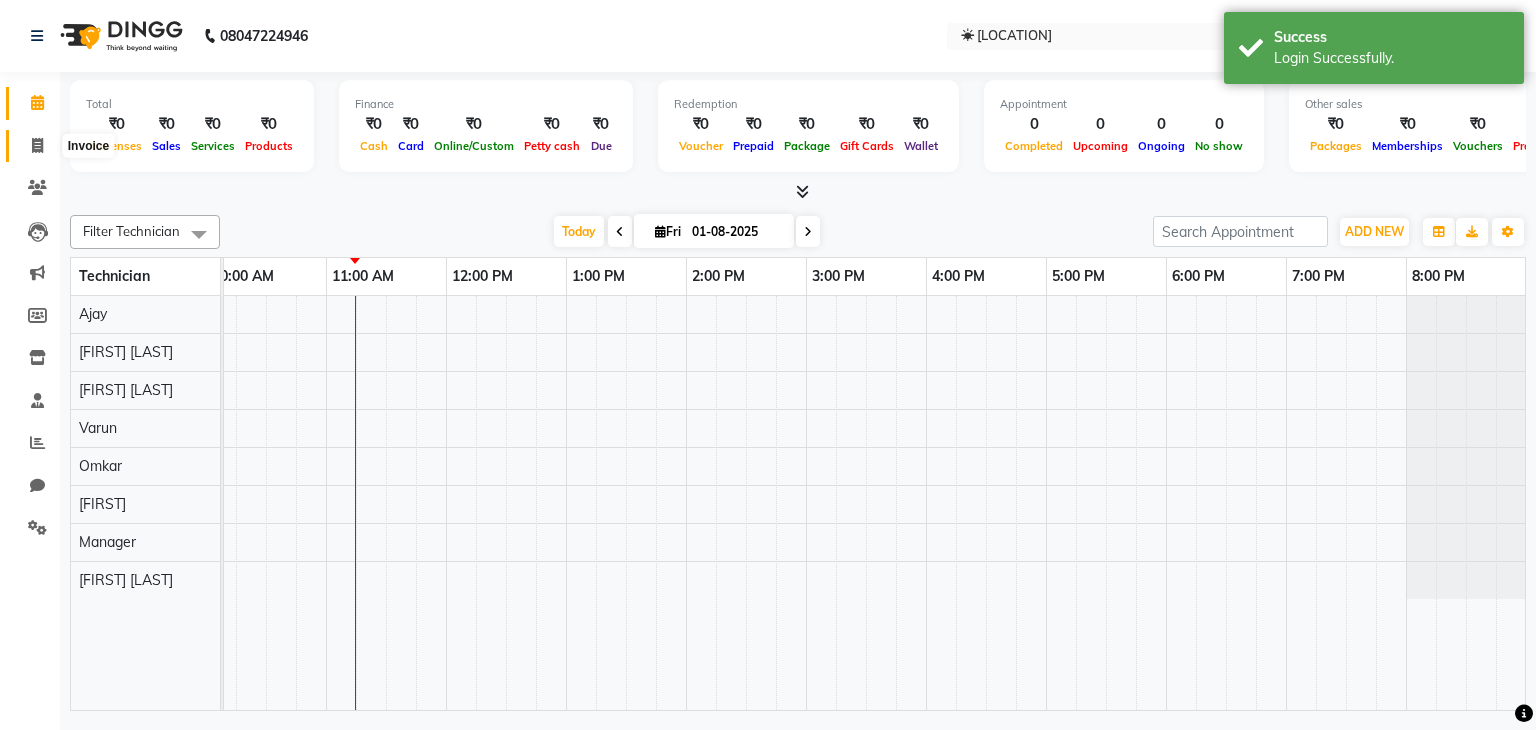 click 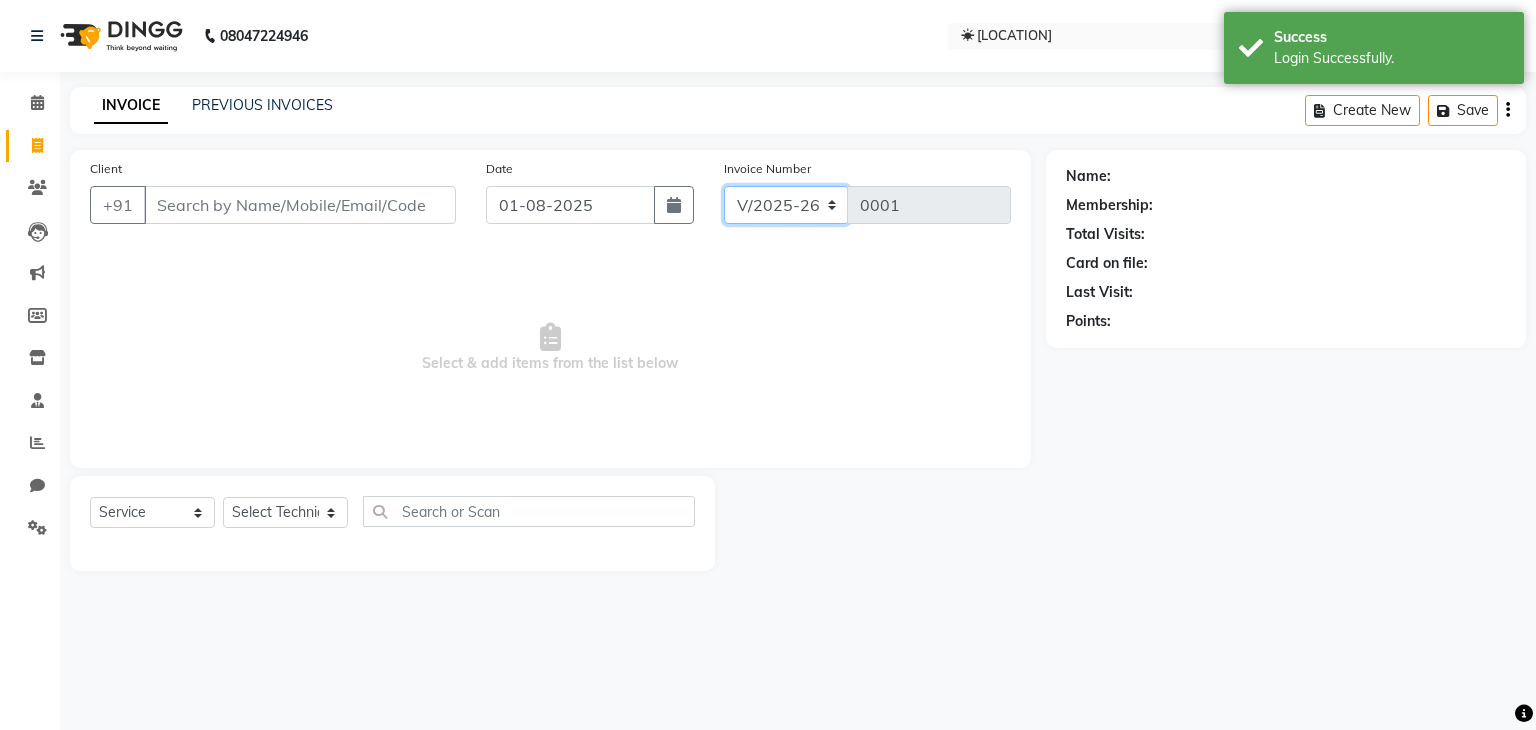 click on "V/2025 V/2025-26" 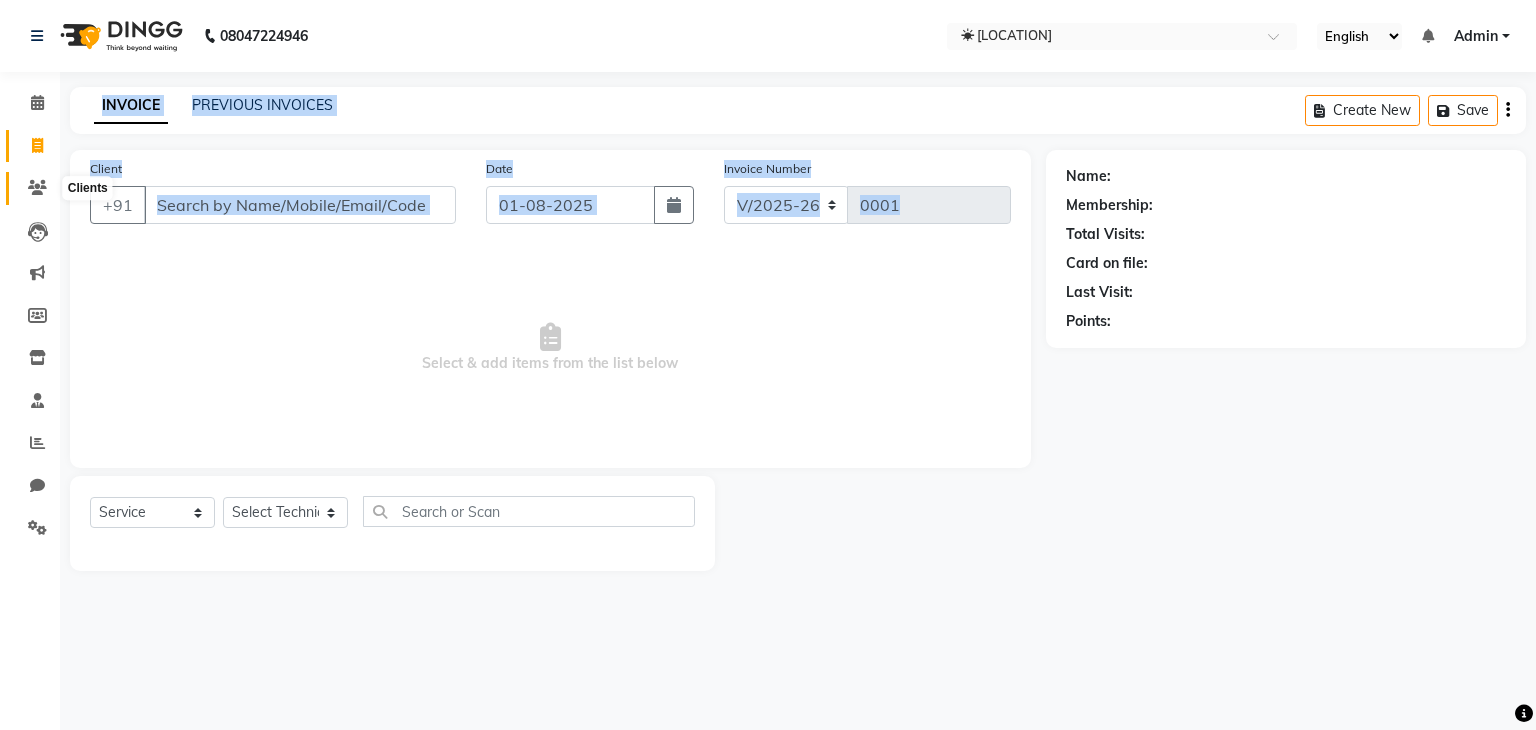 drag, startPoint x: 67, startPoint y: 304, endPoint x: 36, endPoint y: 198, distance: 110.440025 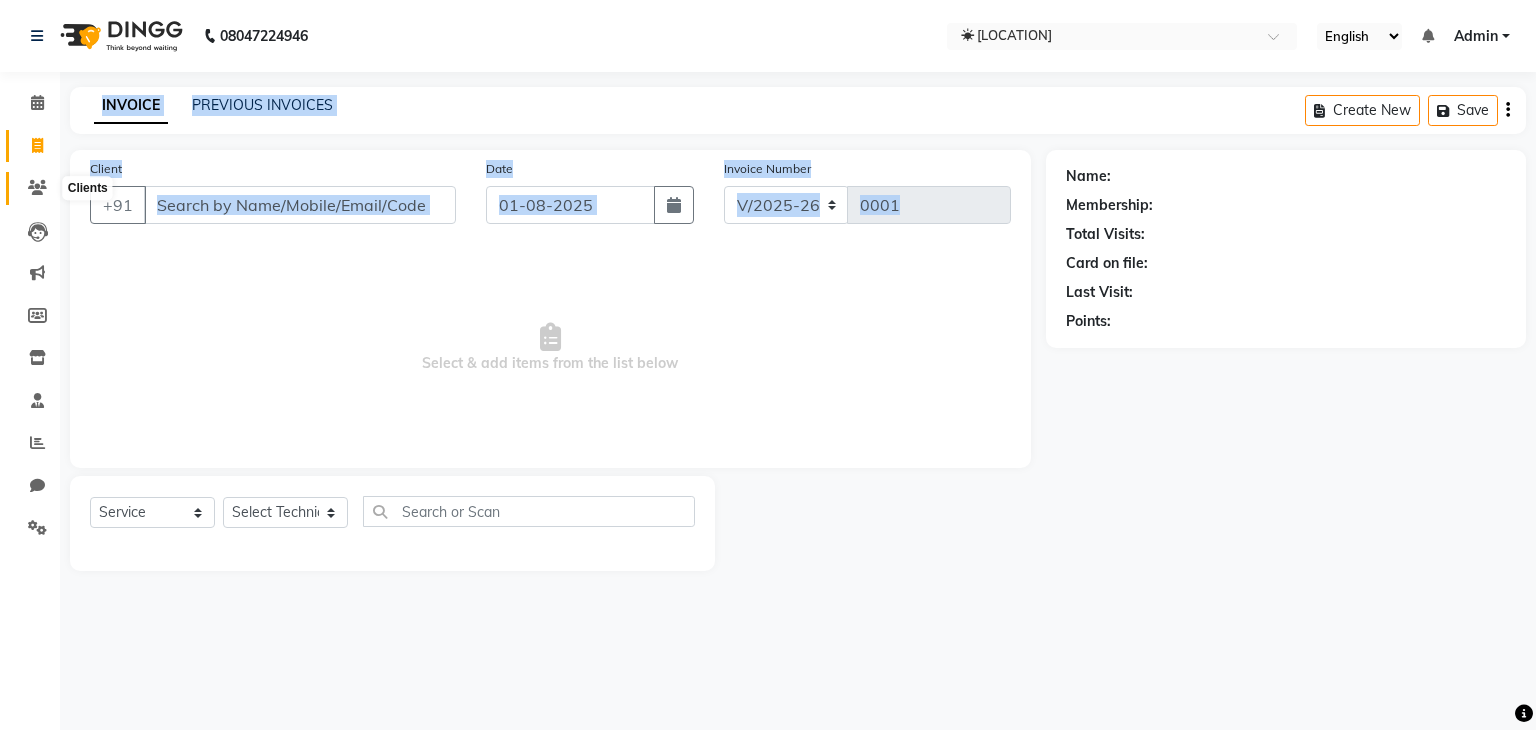 click on "☀ [LOCATION]  Calendar  Invoice  Clients  Leads   Marketing  Members  Inventory  Staff  Reports  Chat  Settings Completed InProgress Upcoming Dropped Tentative Check-In Confirm Bookings Generate Report Segments Page Builder INVOICE PREVIOUS INVOICES Create New   Save  Client +91 Date 01-08-2025 Invoice Number V/2025 V/2025-26 0001  Select & add items from the list below  Select  Service  Product  Membership  Package Voucher Prepaid Gift Card  Select Technician Ajay  Awdesh Kumar Fairy khan Goldy Saini Manager Manjeet Omkar Varun Name: Membership: Total Visits: Card on file: Last Visit:  Points:" 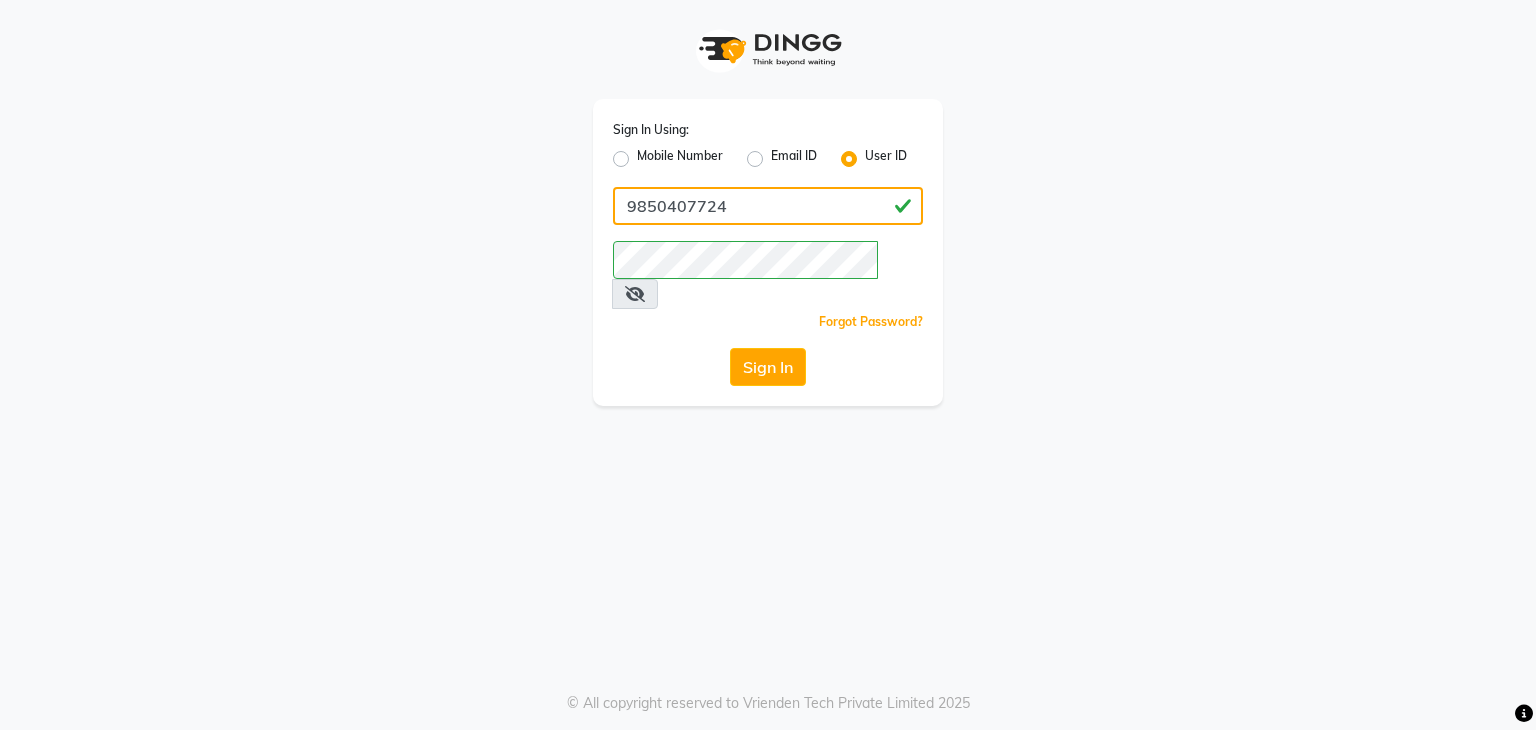 click on "9850407724" 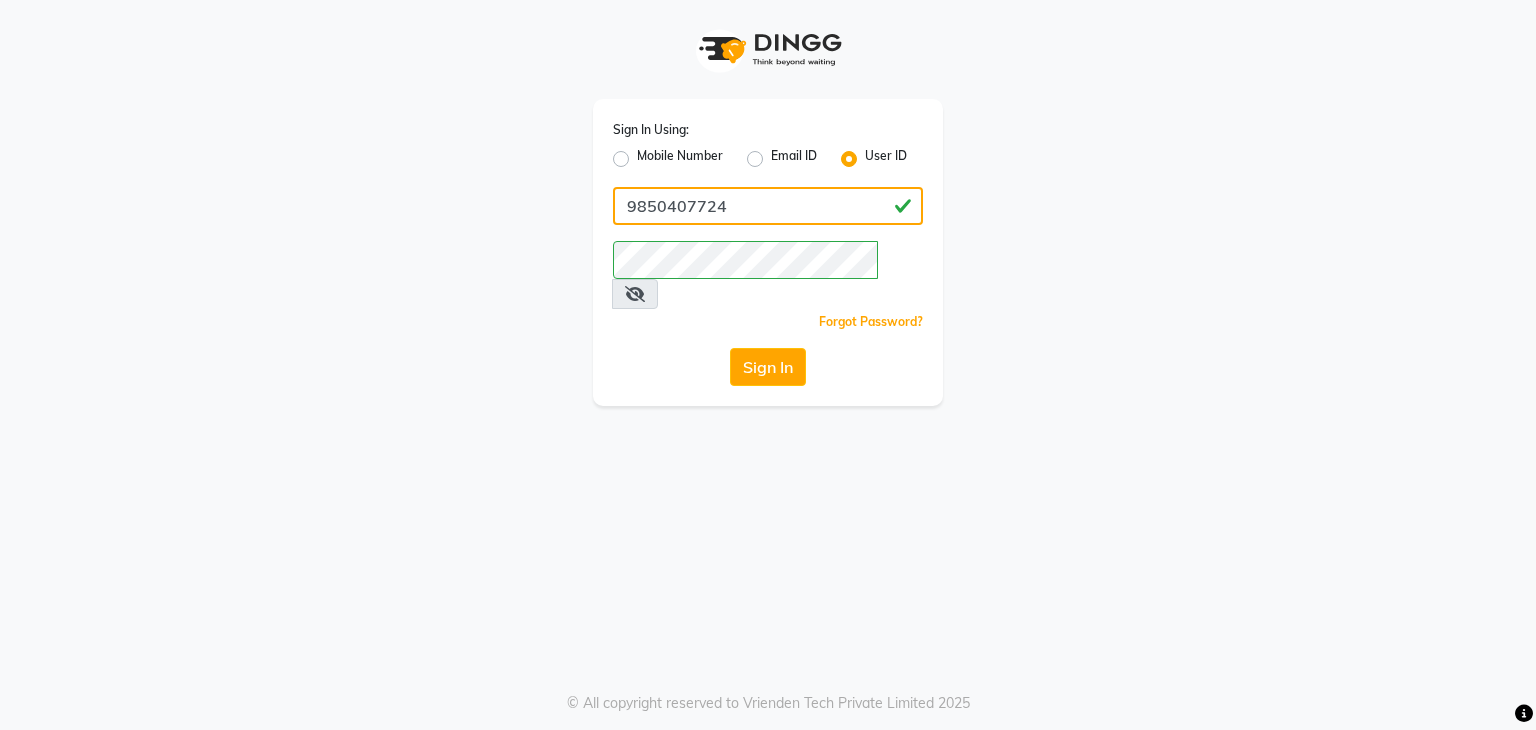 click on "9850407724" 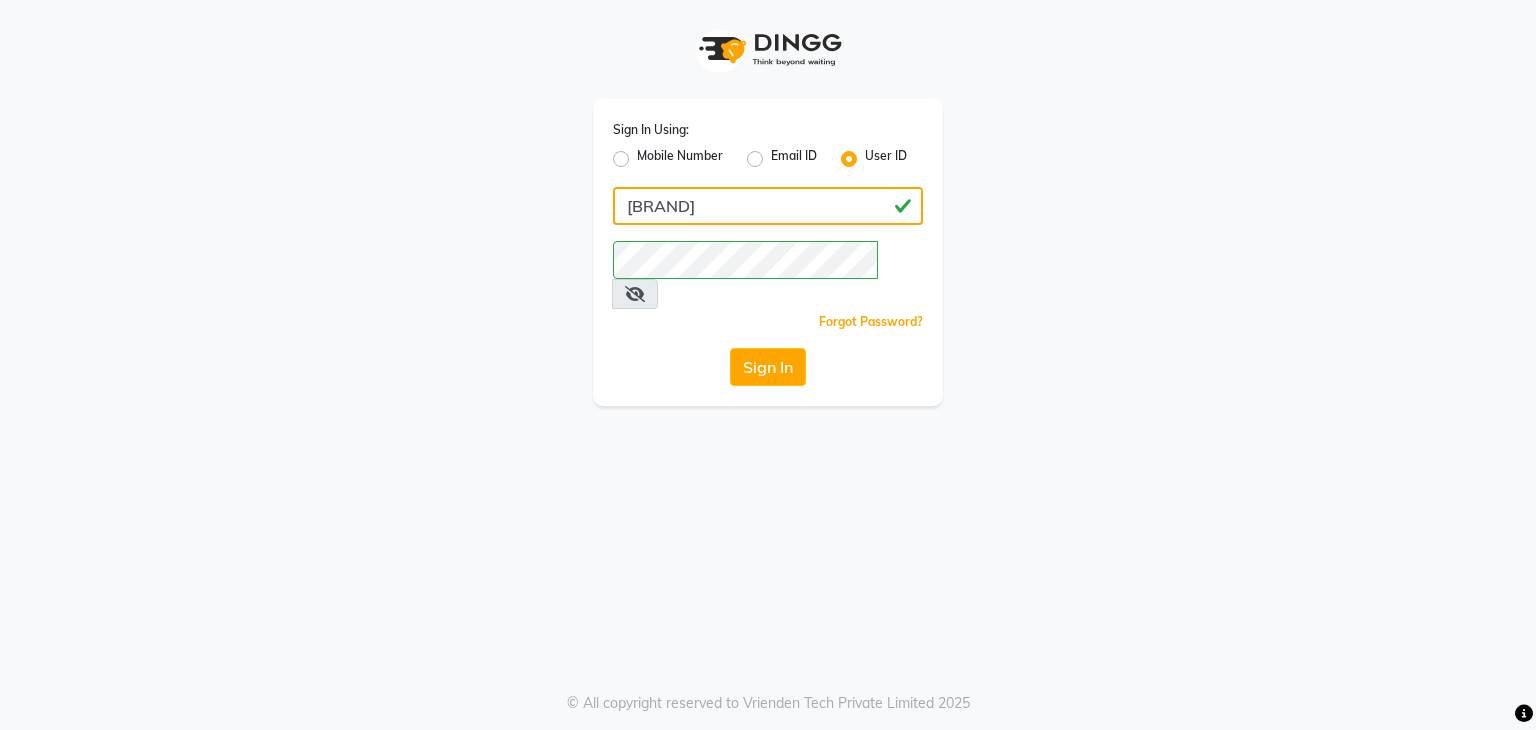 type on "[BRAND]" 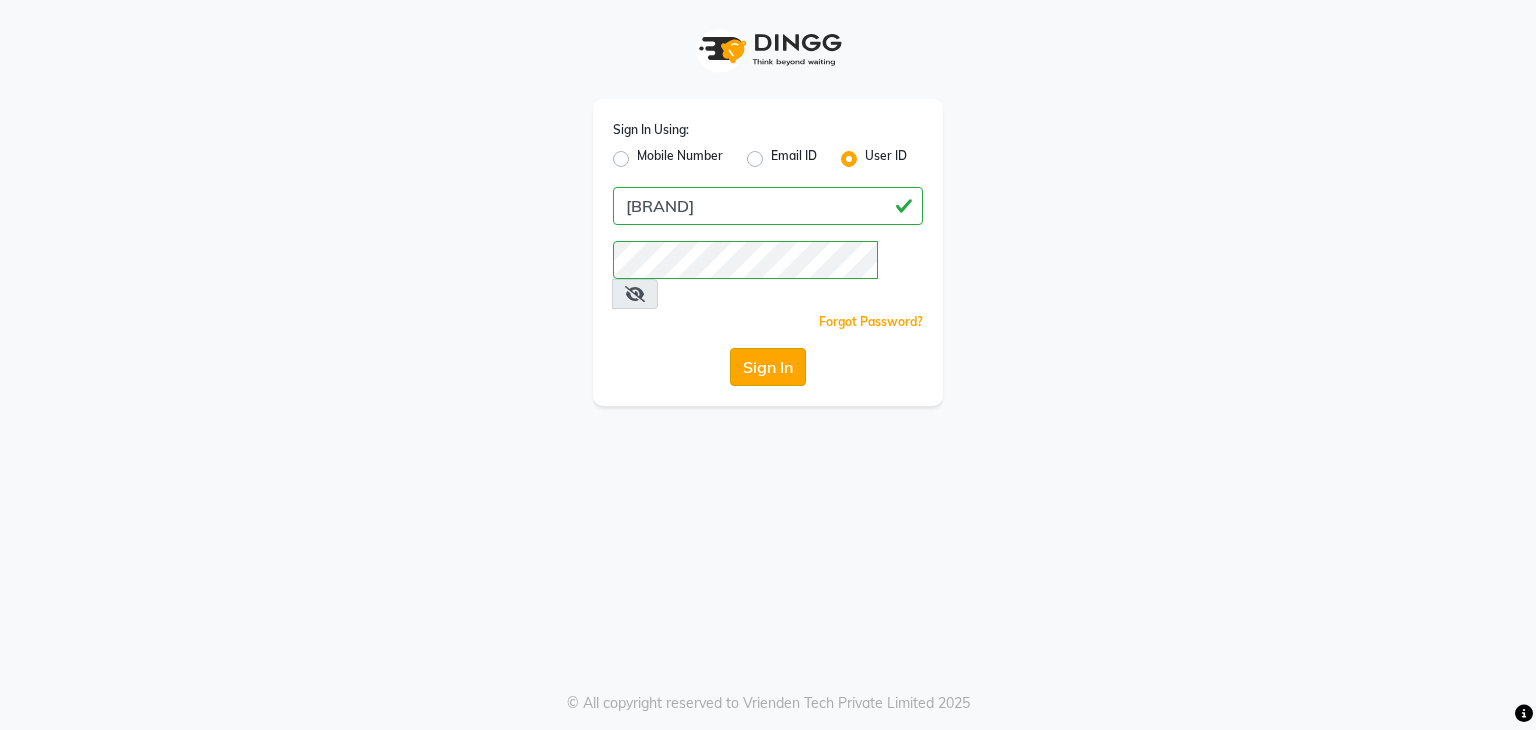 click on "Sign In" 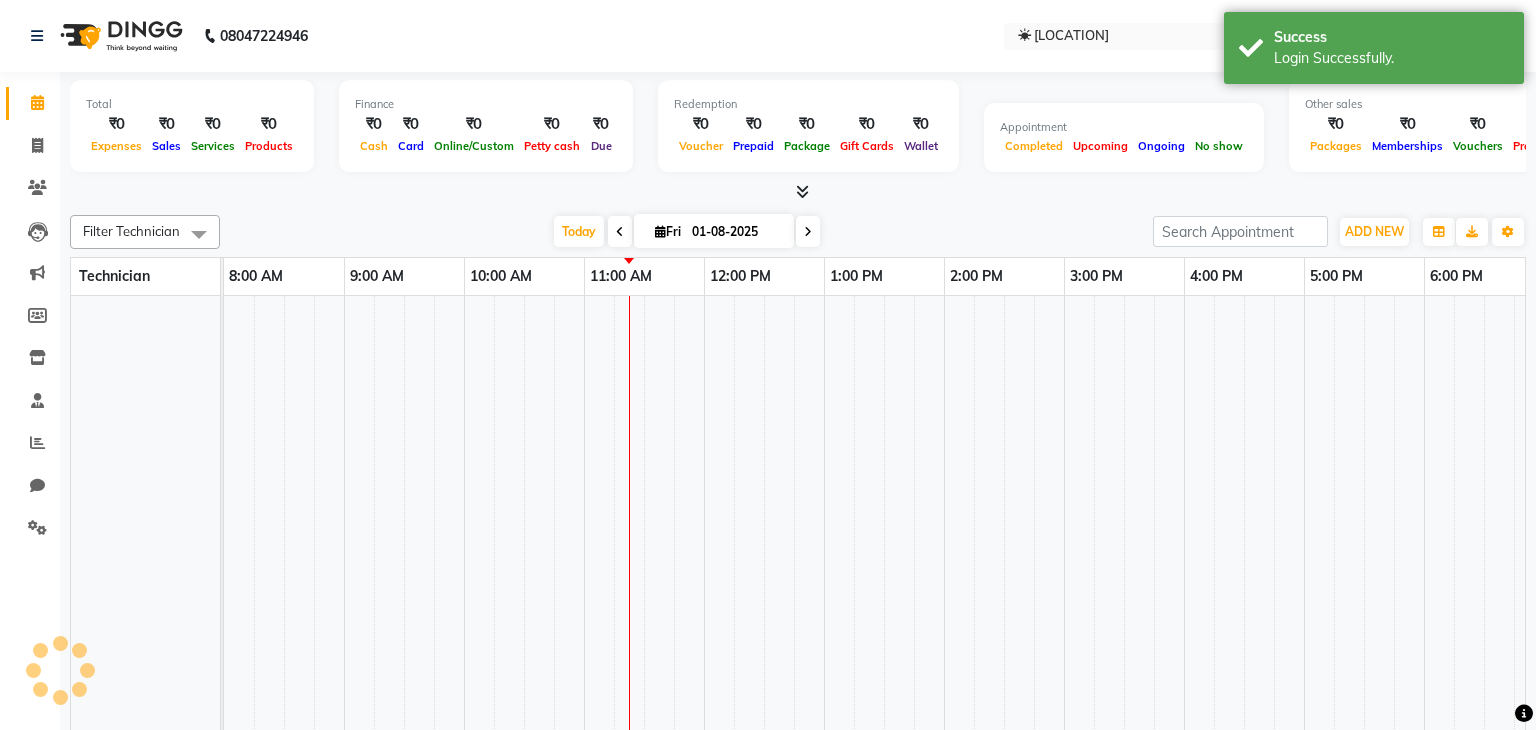 select on "en" 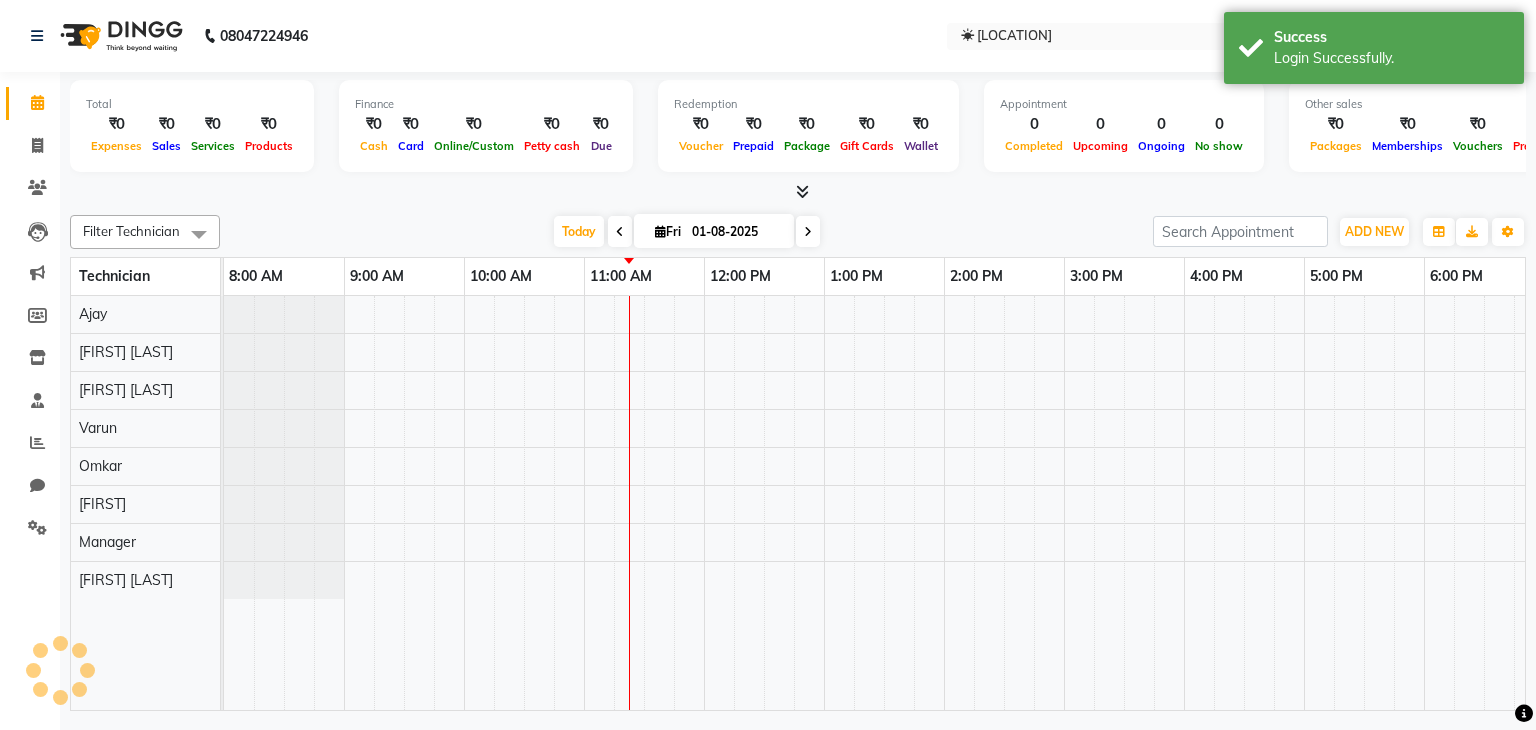 scroll, scrollTop: 0, scrollLeft: 0, axis: both 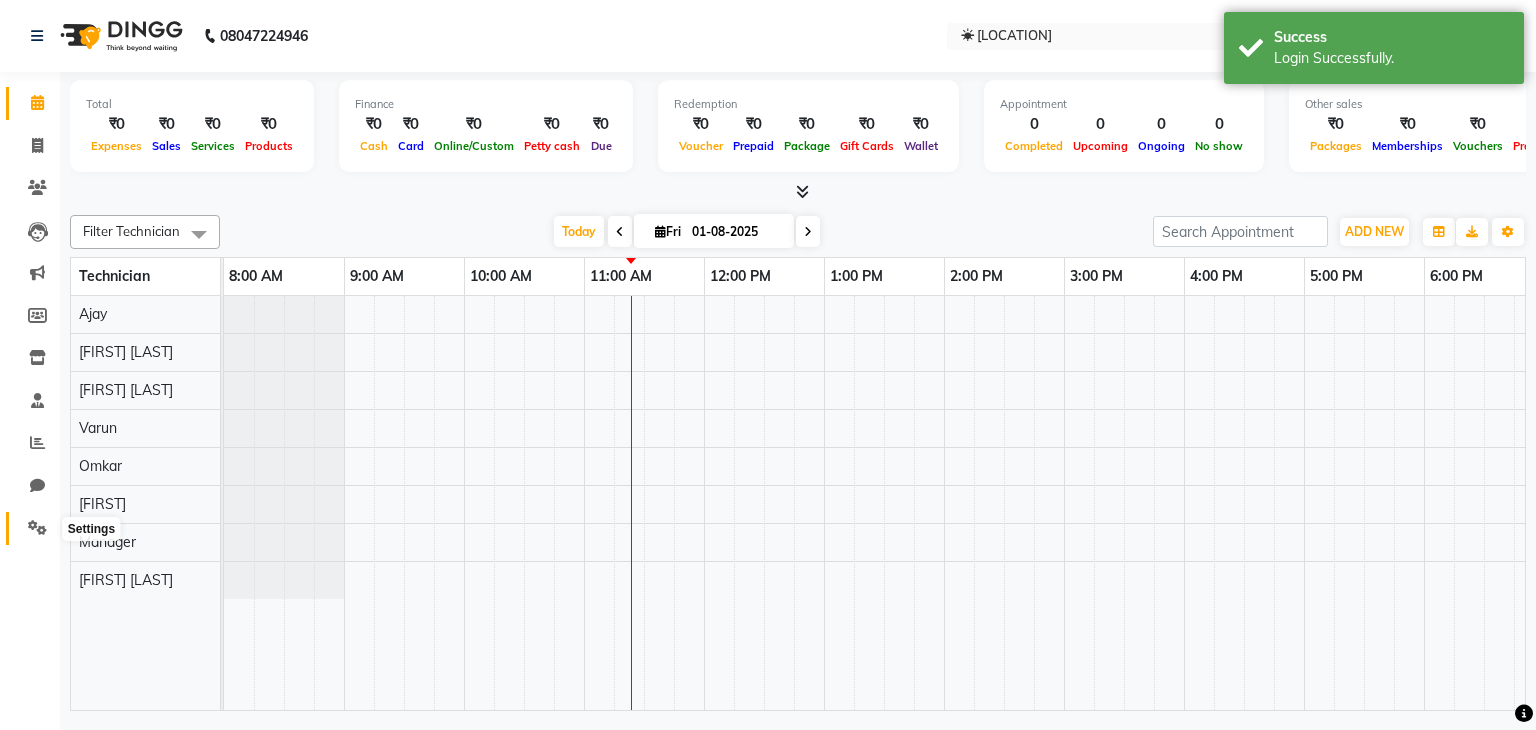 click 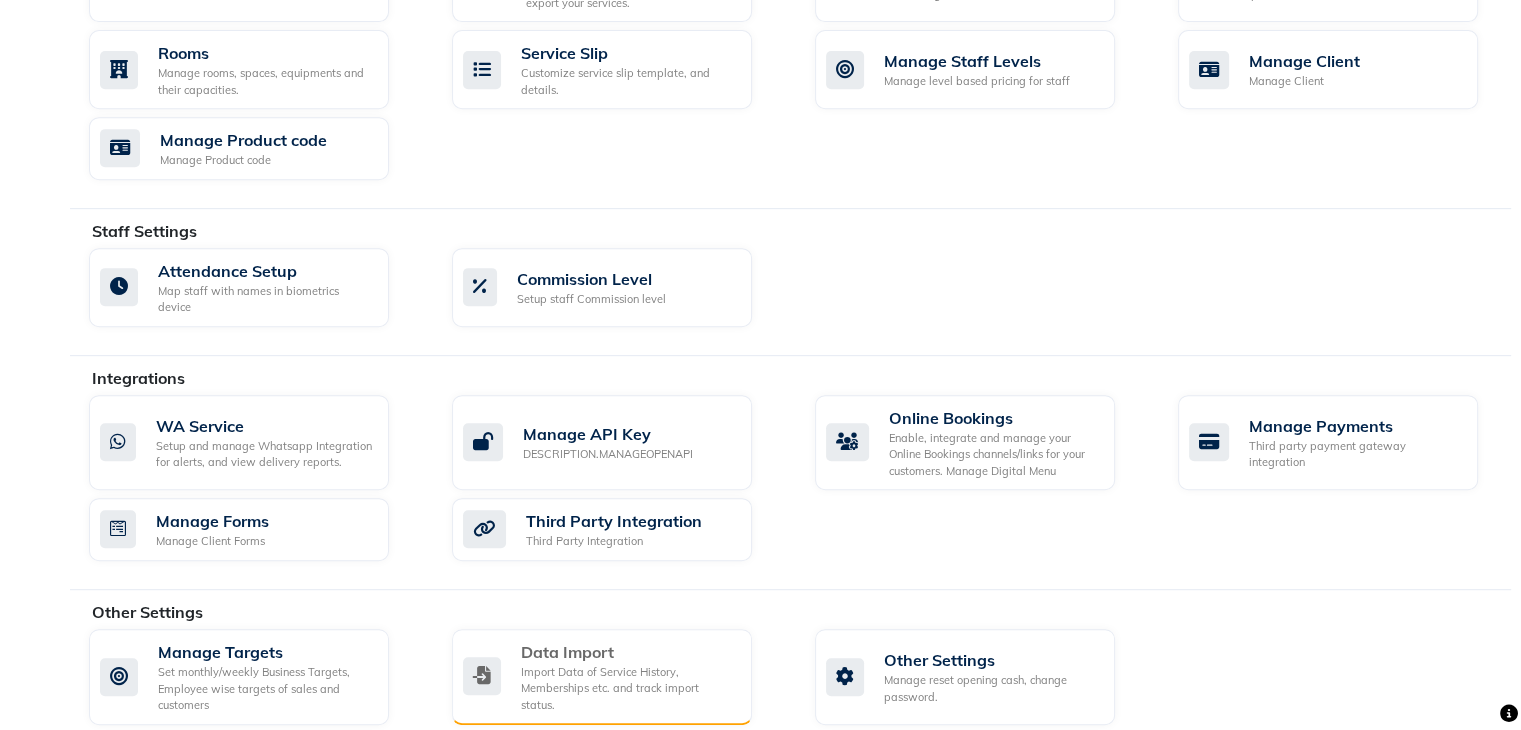 scroll, scrollTop: 892, scrollLeft: 0, axis: vertical 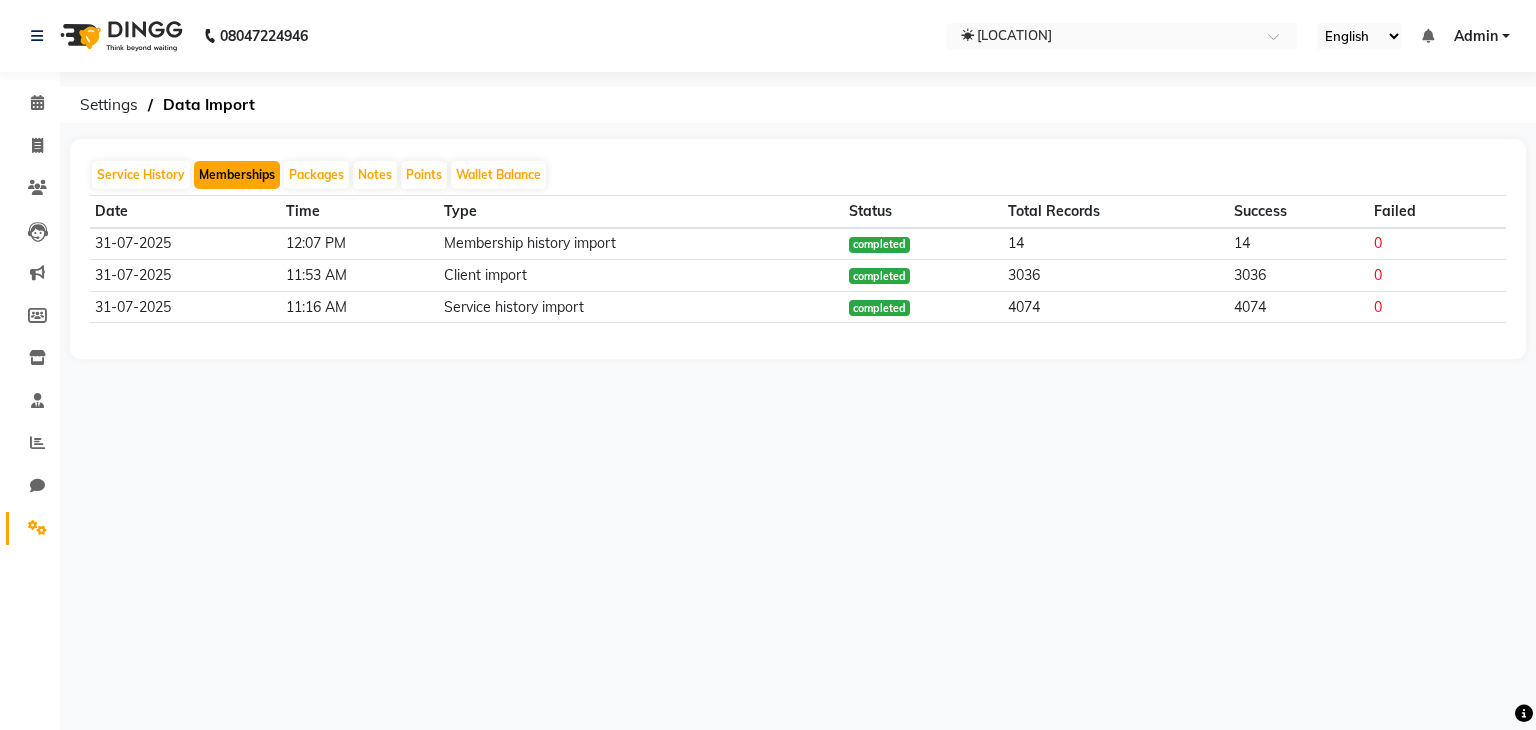 click on "Memberships" 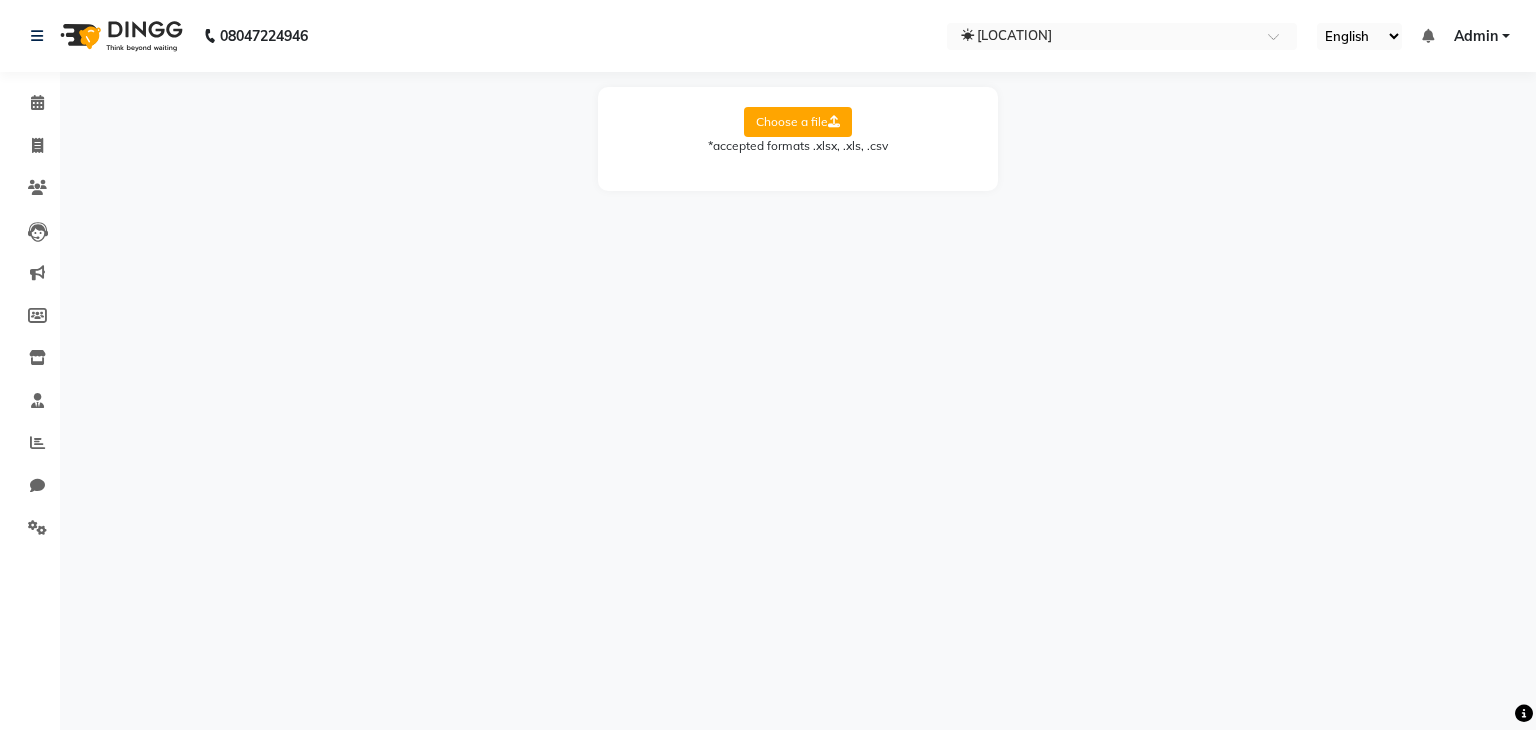 click on "Choose a file" 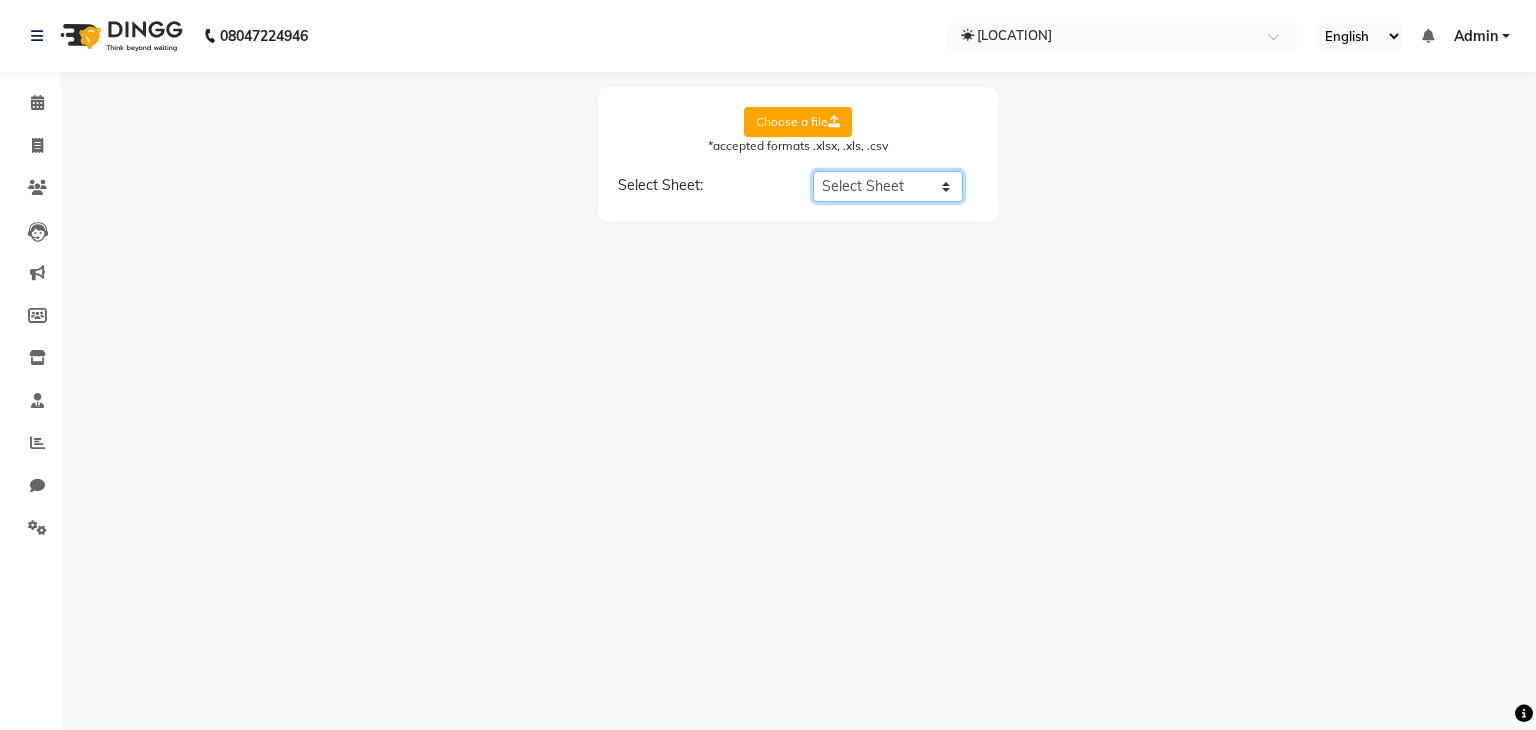 click on "Select Sheet Sheet1" 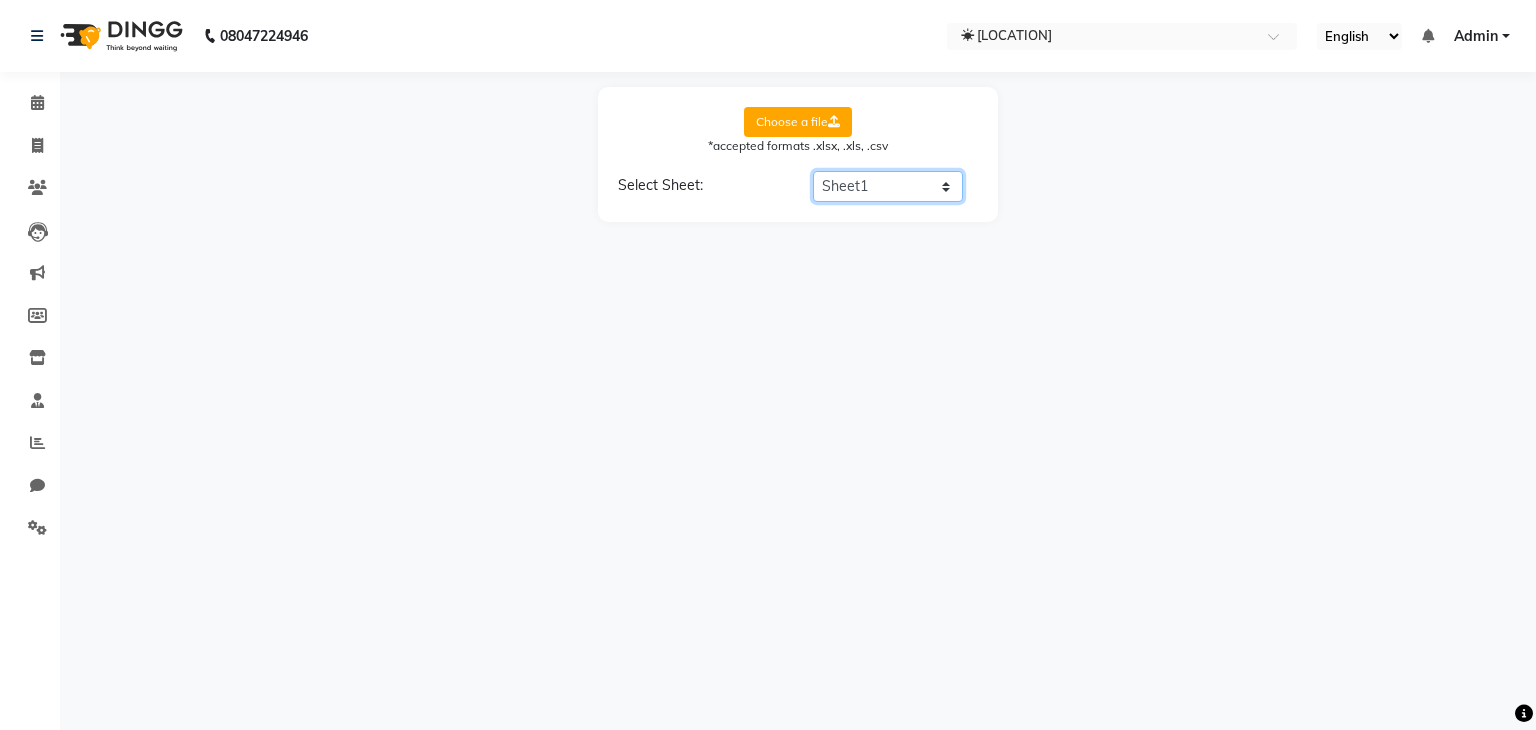 click on "Select Sheet Sheet1" 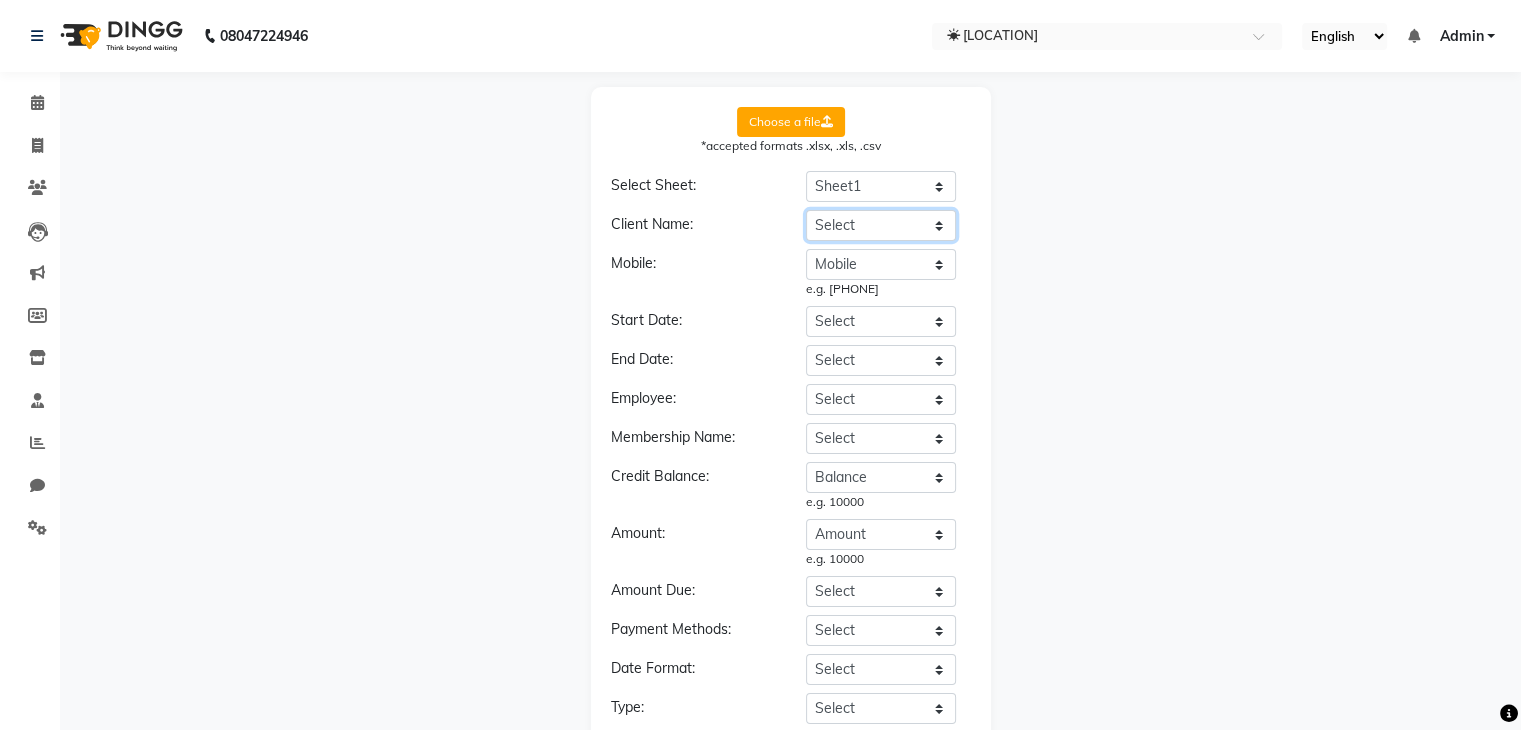 click on "Select Name Type Client Mobile Sale Date Amount Balance Expiry Date Sales person" 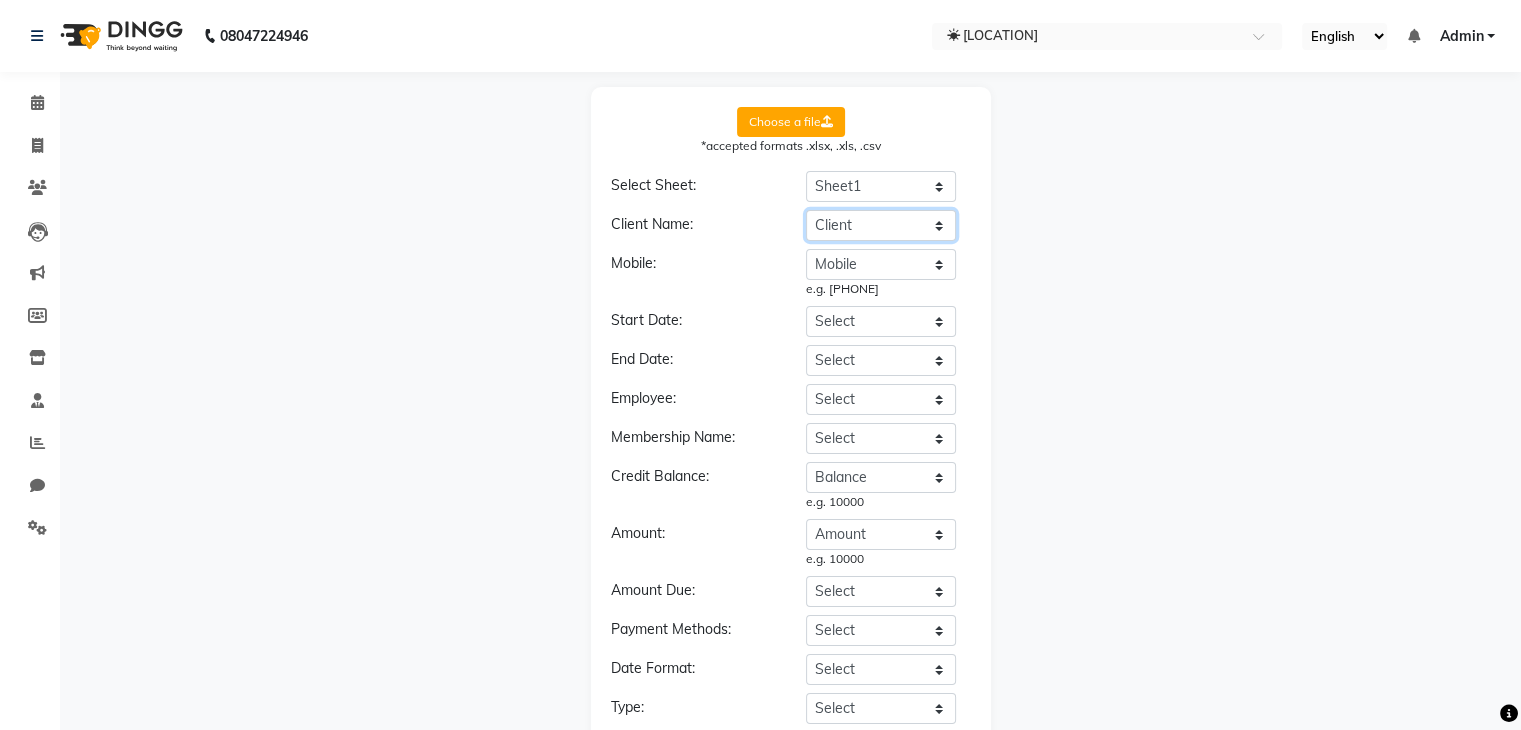 click on "Select Name Type Client Mobile Sale Date Amount Balance Expiry Date Sales person" 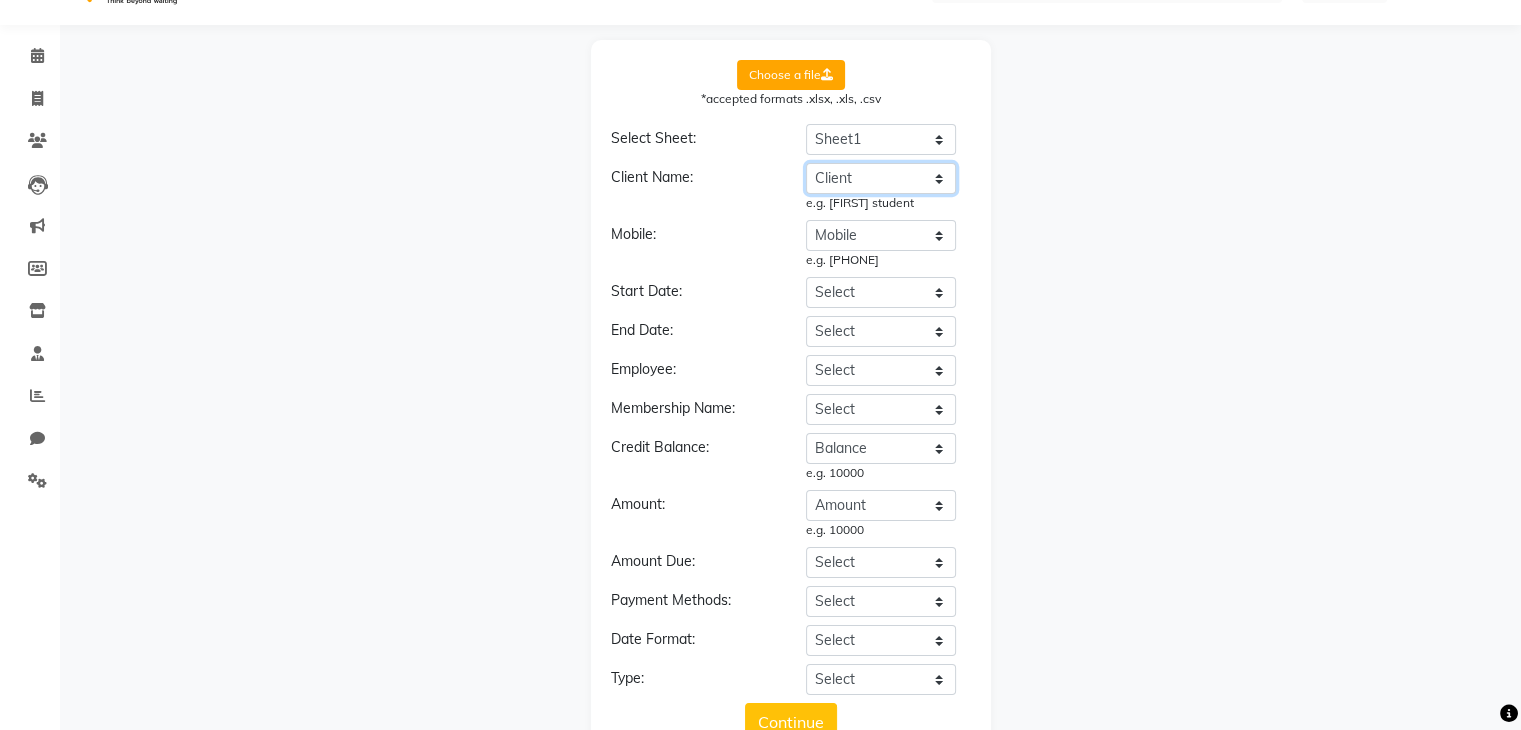 scroll, scrollTop: 48, scrollLeft: 0, axis: vertical 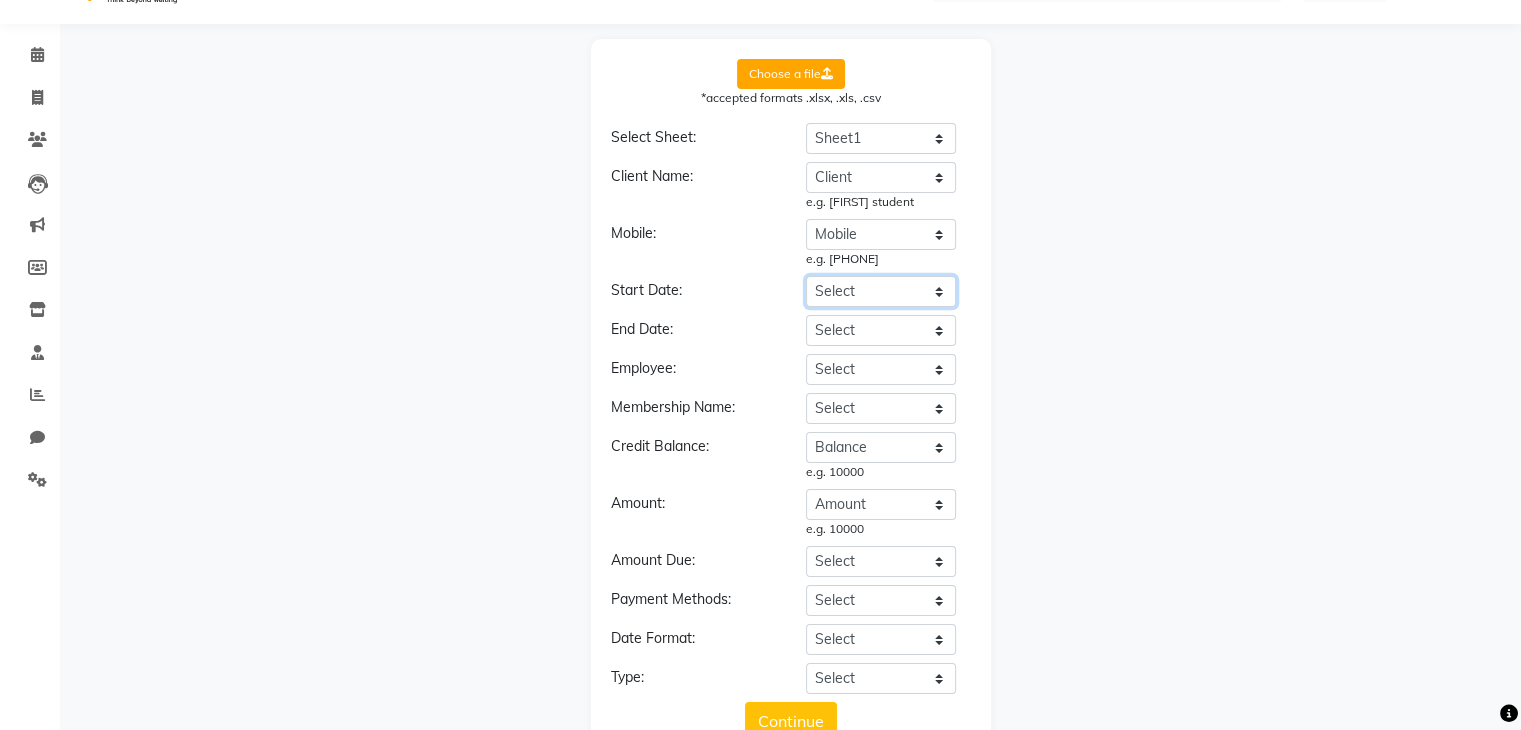 click on "Select Name Type Client Mobile Sale Date Amount Balance Expiry Date Sales person" 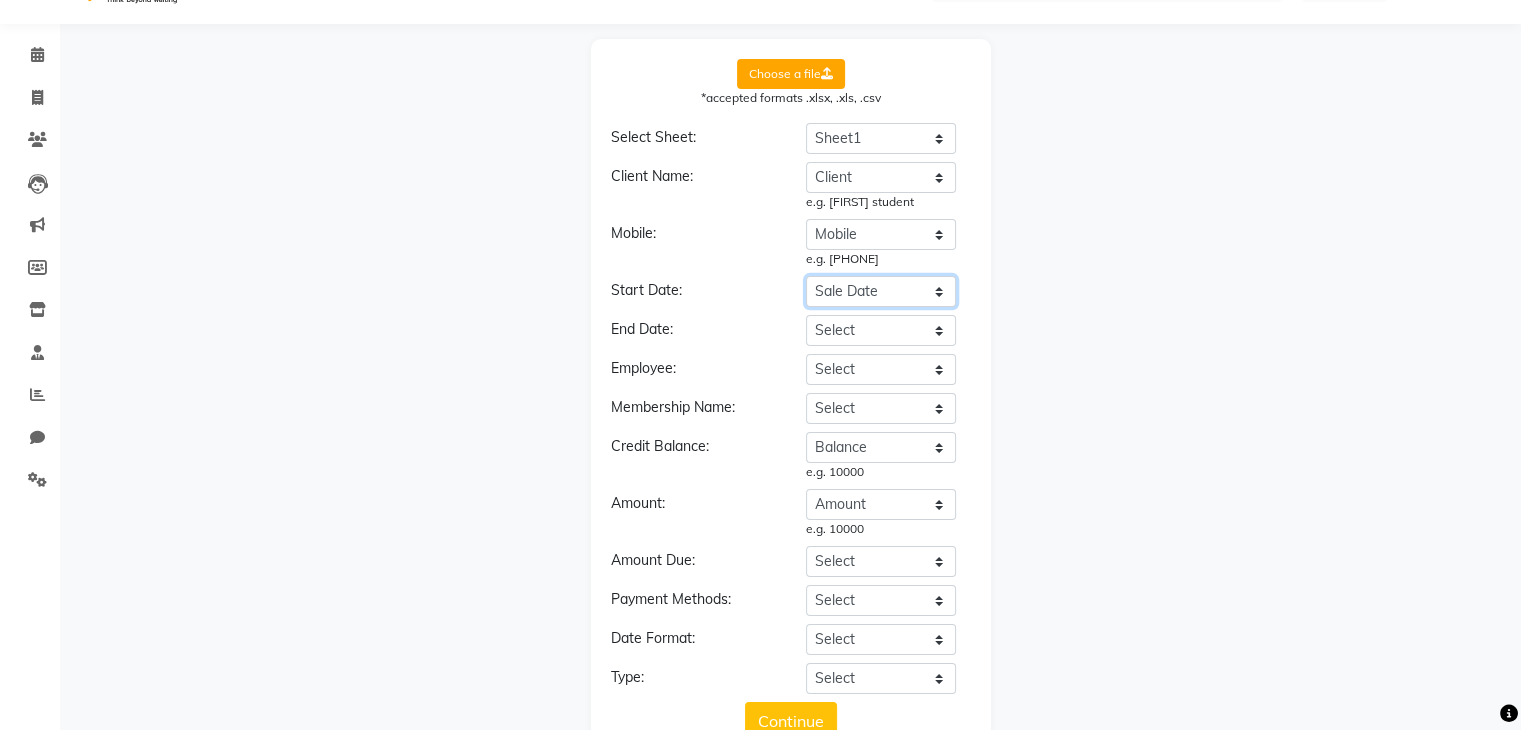 click on "Select Name Type Client Mobile Sale Date Amount Balance Expiry Date Sales person" 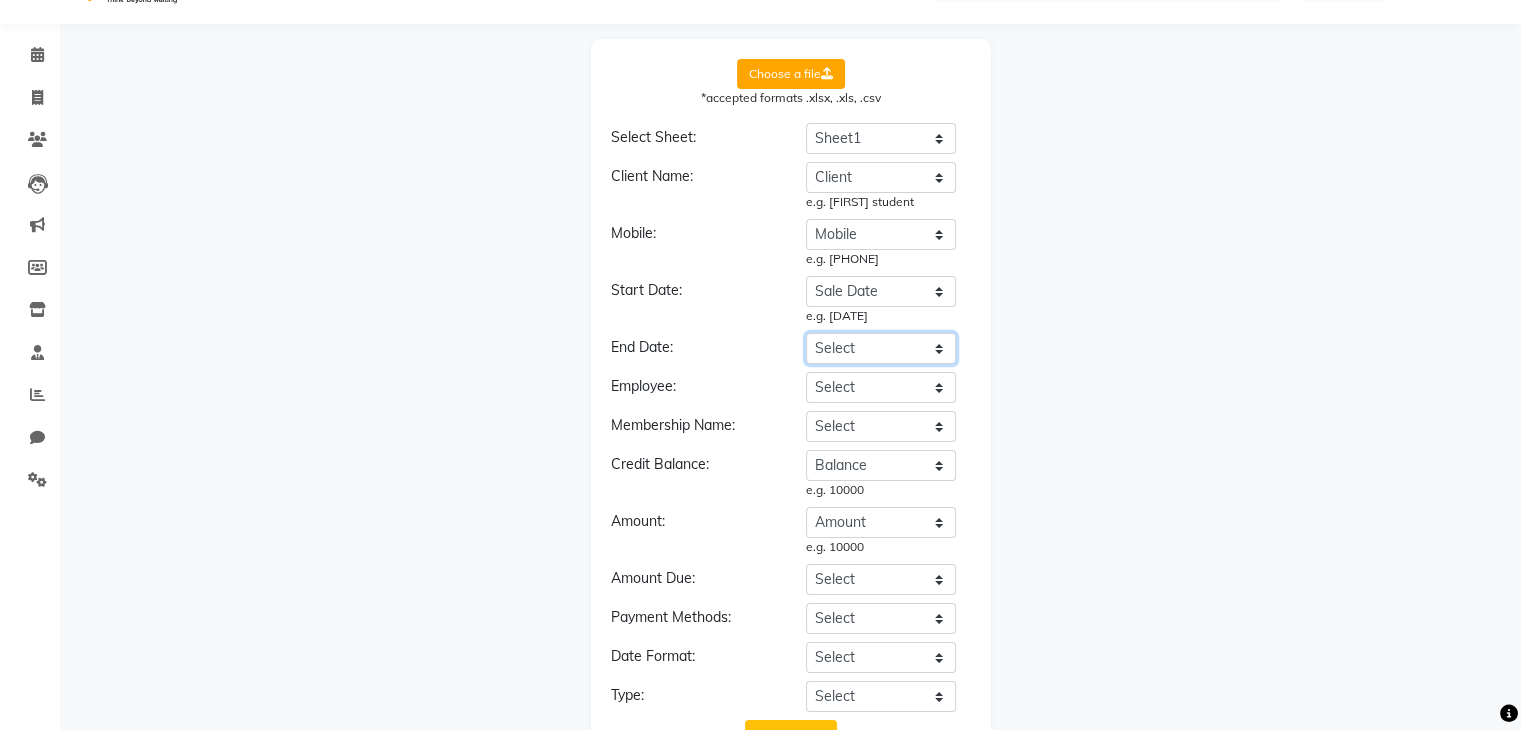 click on "Select Name Type Client Mobile Sale Date Amount Balance Expiry Date Sales person" 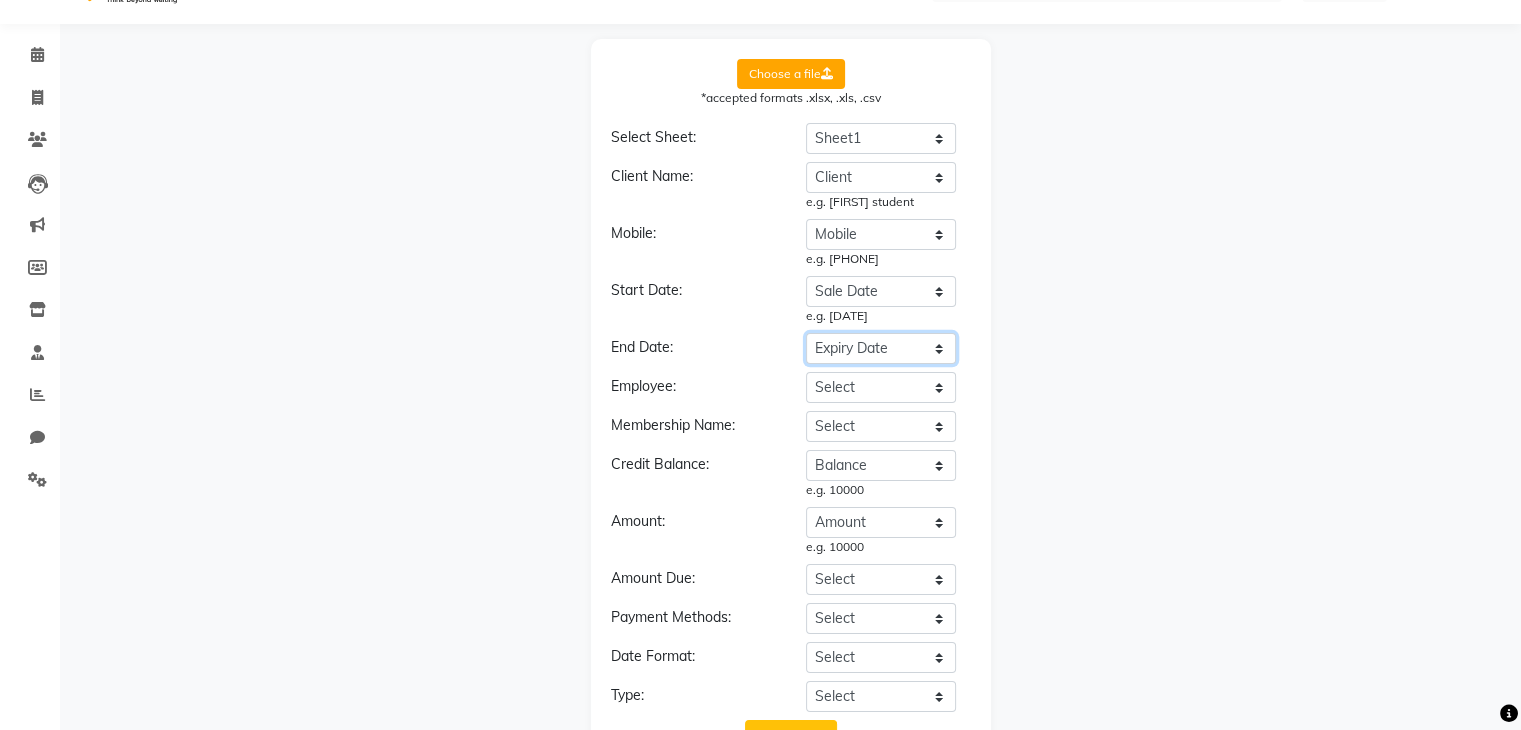 click on "Select Name Type Client Mobile Sale Date Amount Balance Expiry Date Sales person" 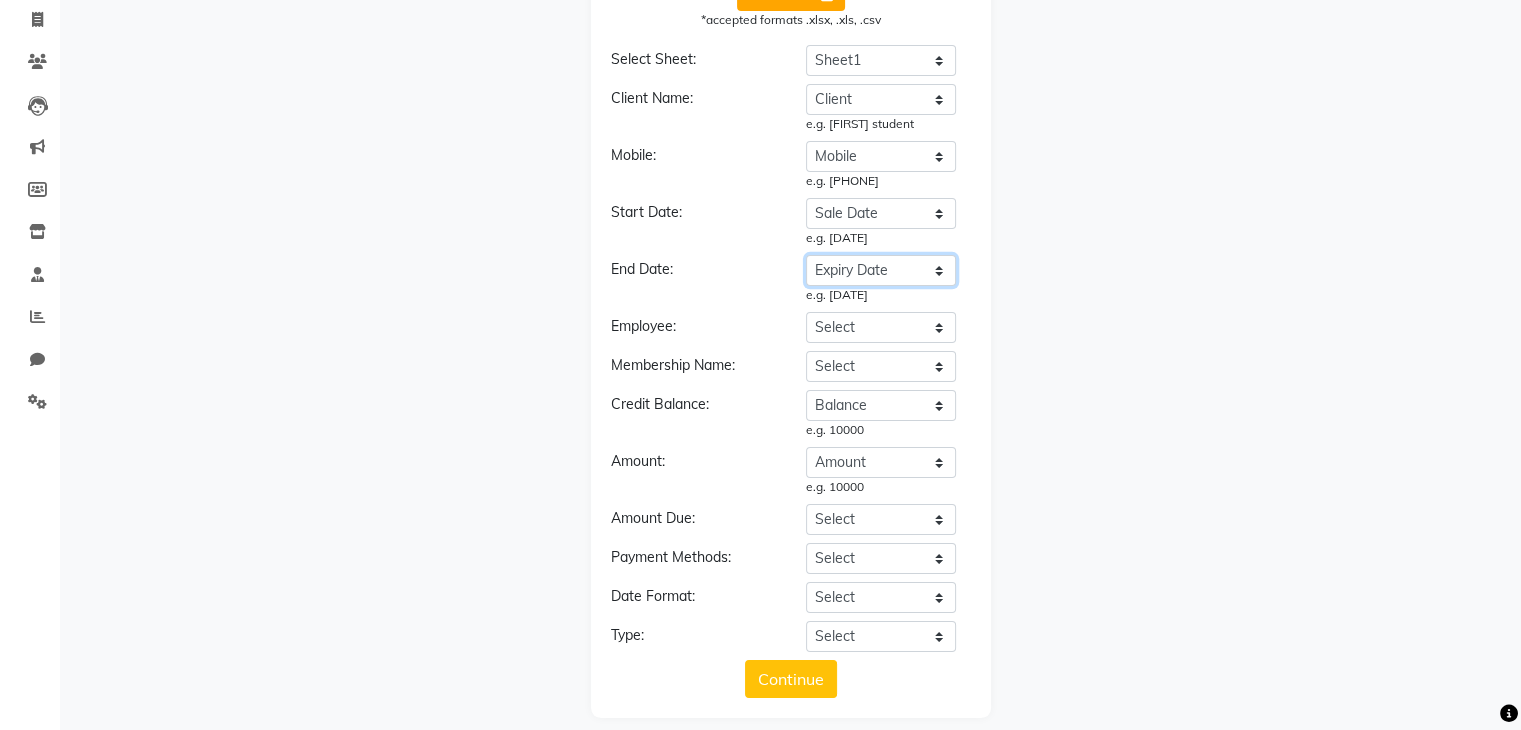 scroll, scrollTop: 144, scrollLeft: 0, axis: vertical 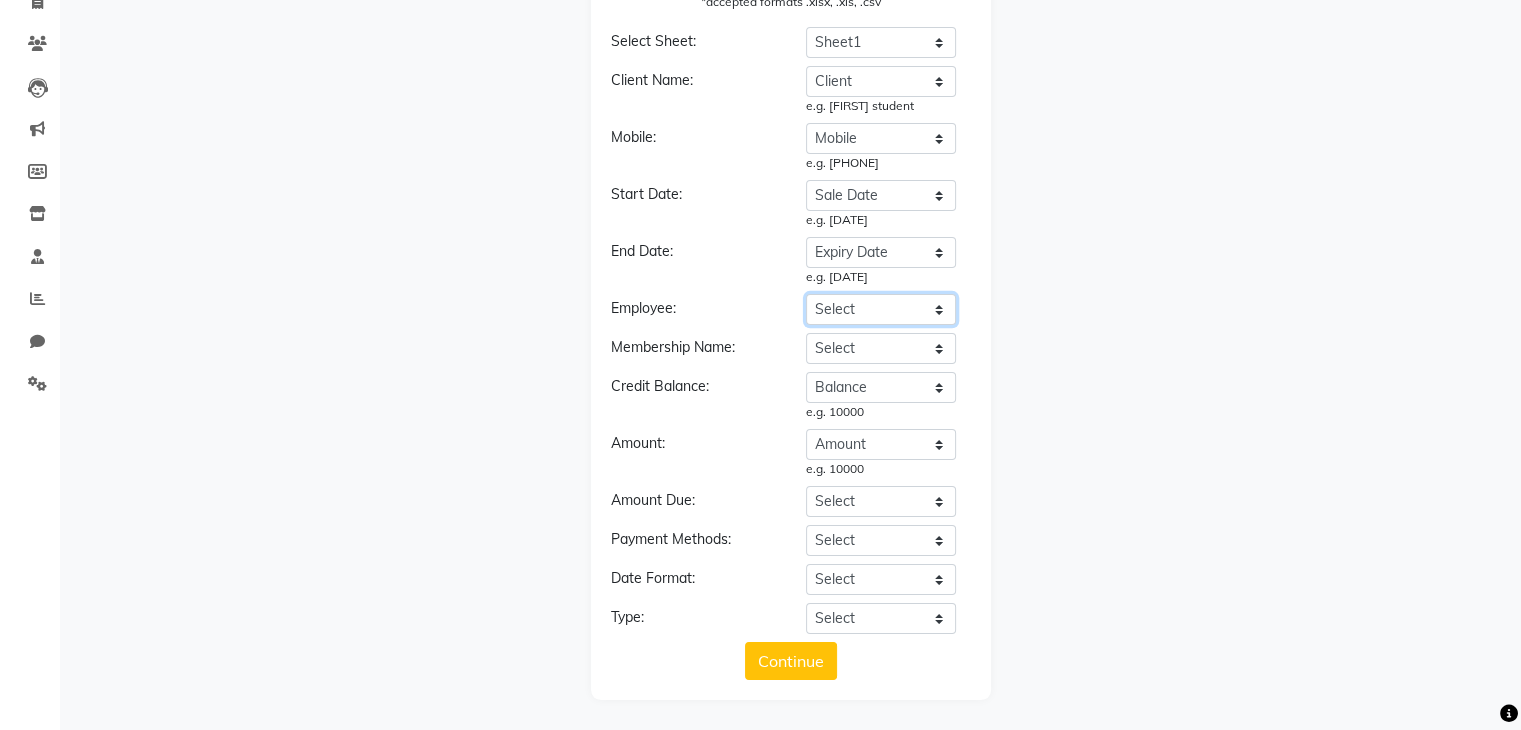 click on "Select Name Type Client Mobile Sale Date Amount Balance Expiry Date Sales person" 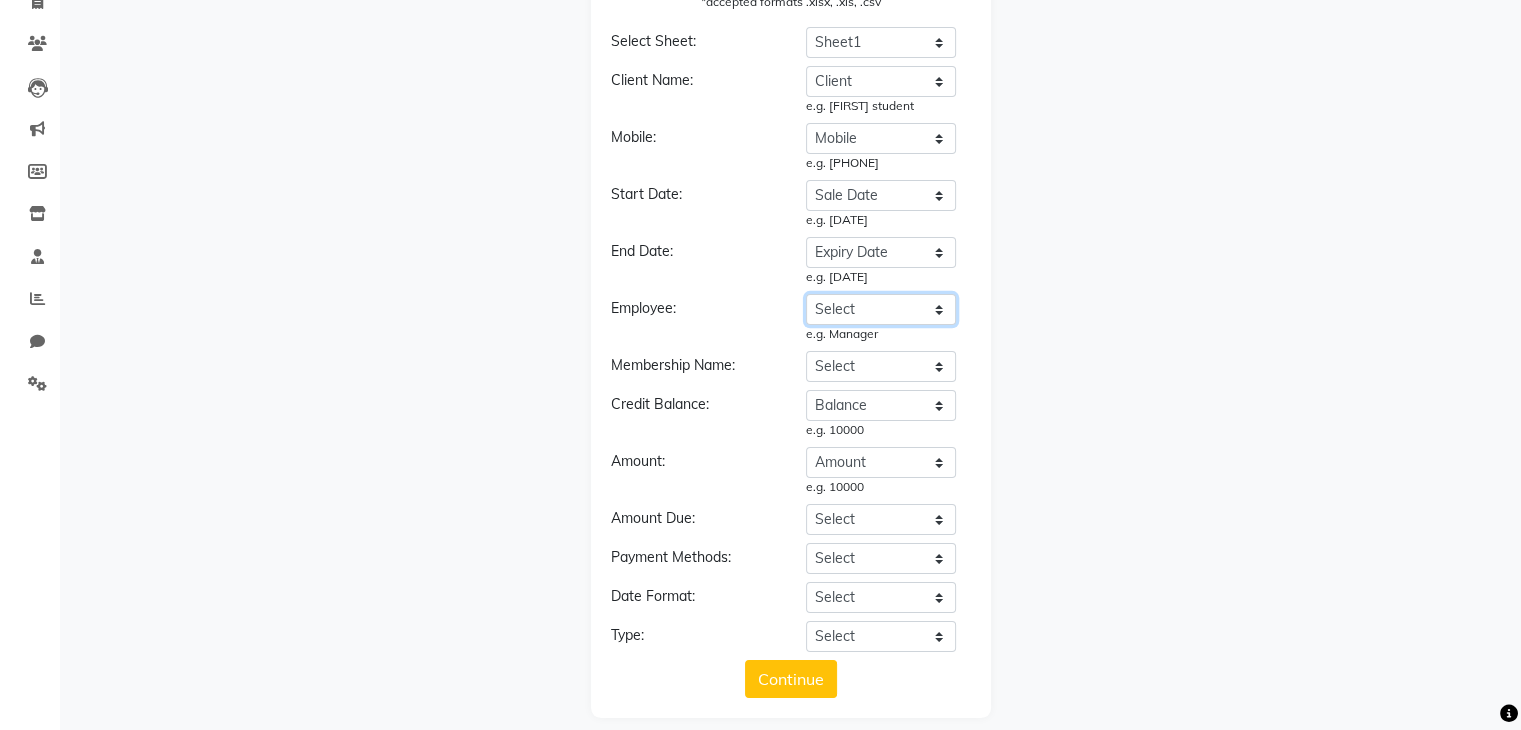 scroll, scrollTop: 162, scrollLeft: 0, axis: vertical 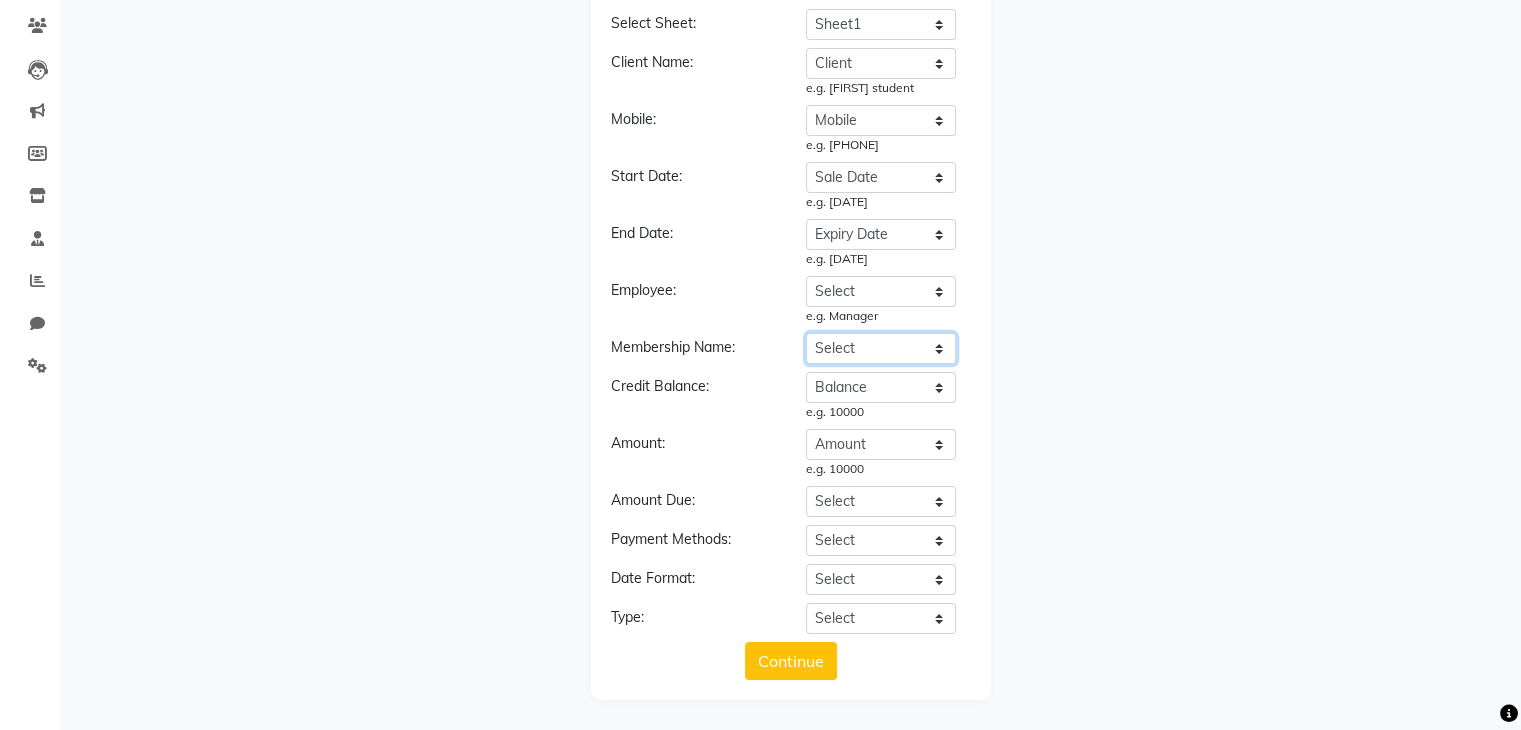 click on "Select Name Type Client Mobile Sale Date Amount Balance Expiry Date Sales person" 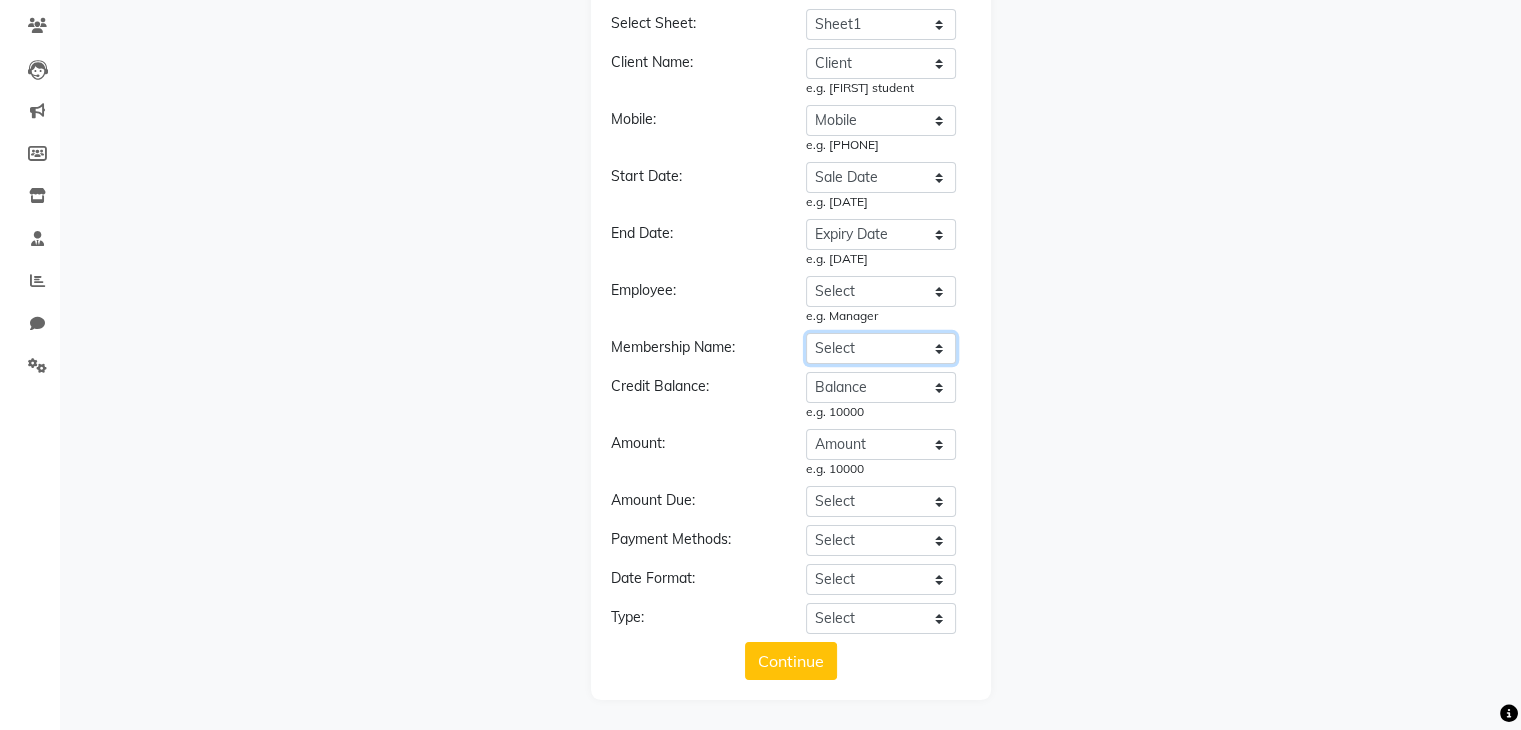select on "Name" 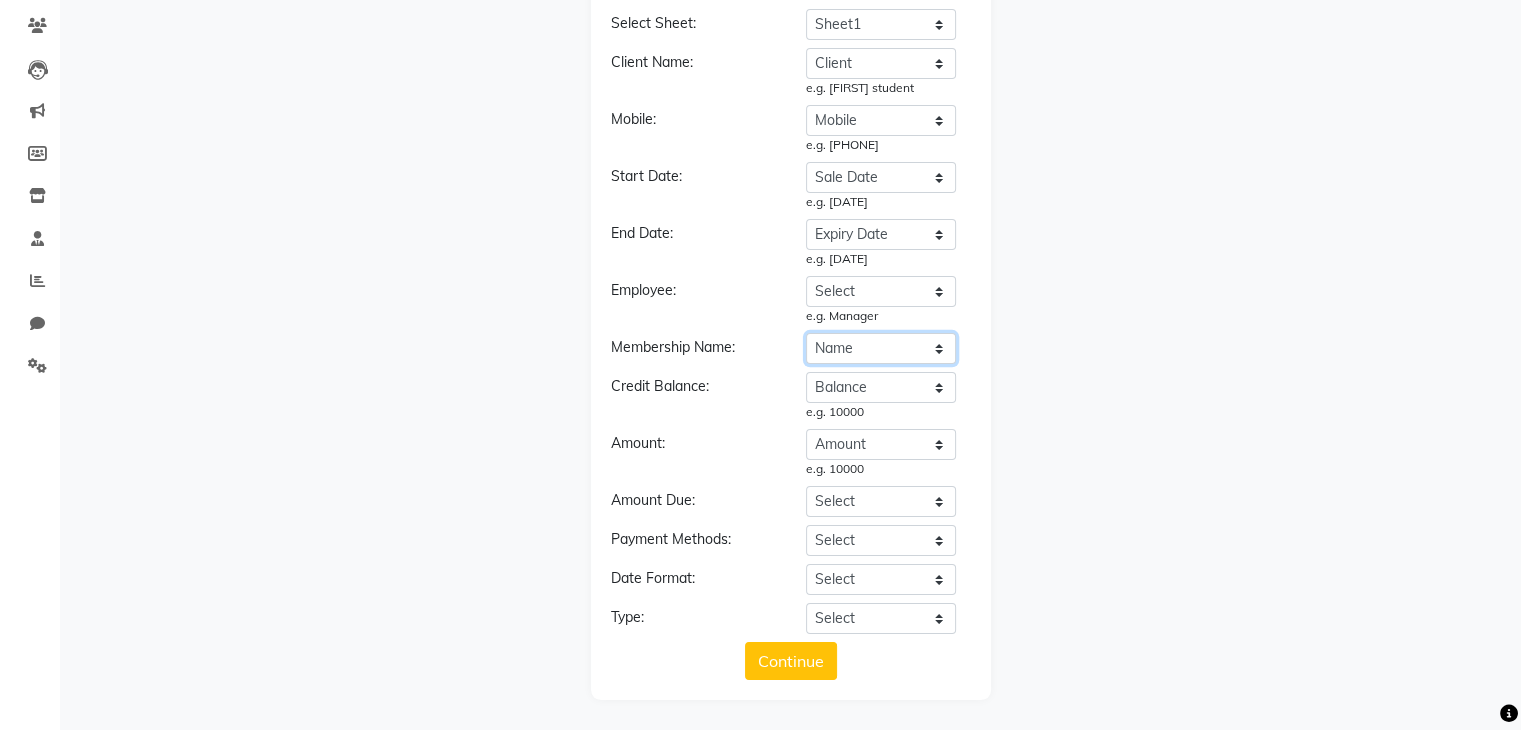 click on "Select Name Type Client Mobile Sale Date Amount Balance Expiry Date Sales person" 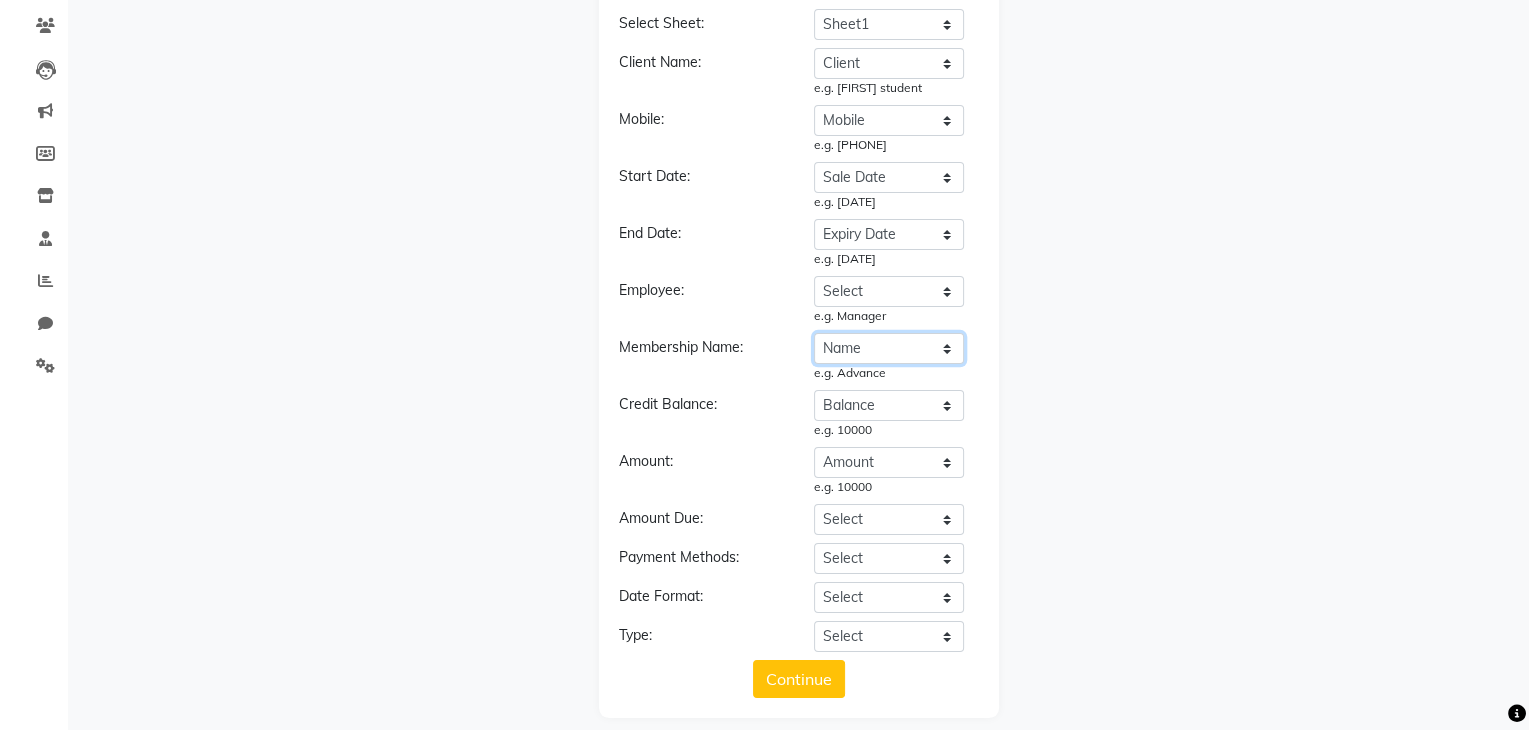 scroll, scrollTop: 180, scrollLeft: 0, axis: vertical 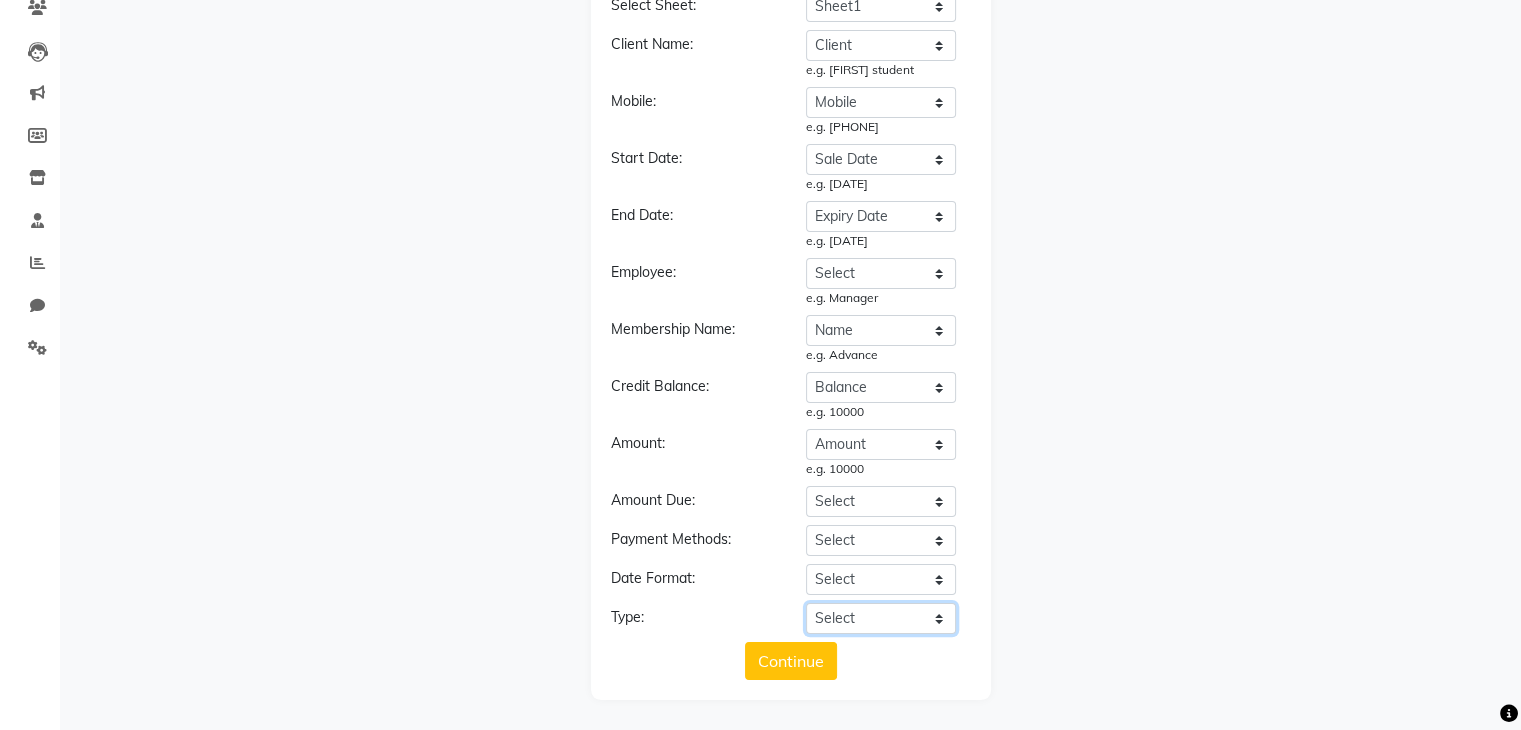 click on "Select Membership Membership + Prepaid Membership + Package Prepaid Package" 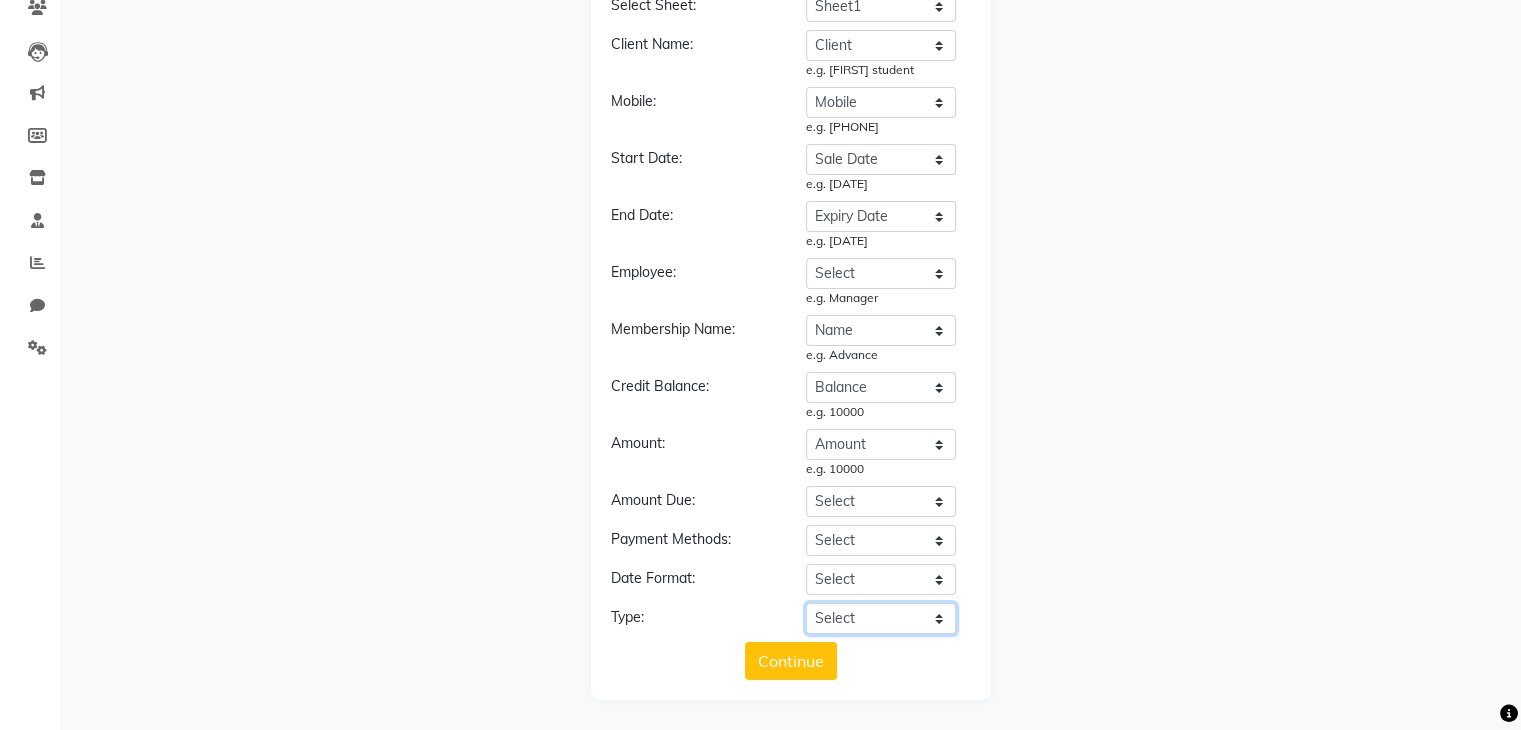 select on "Prepaid" 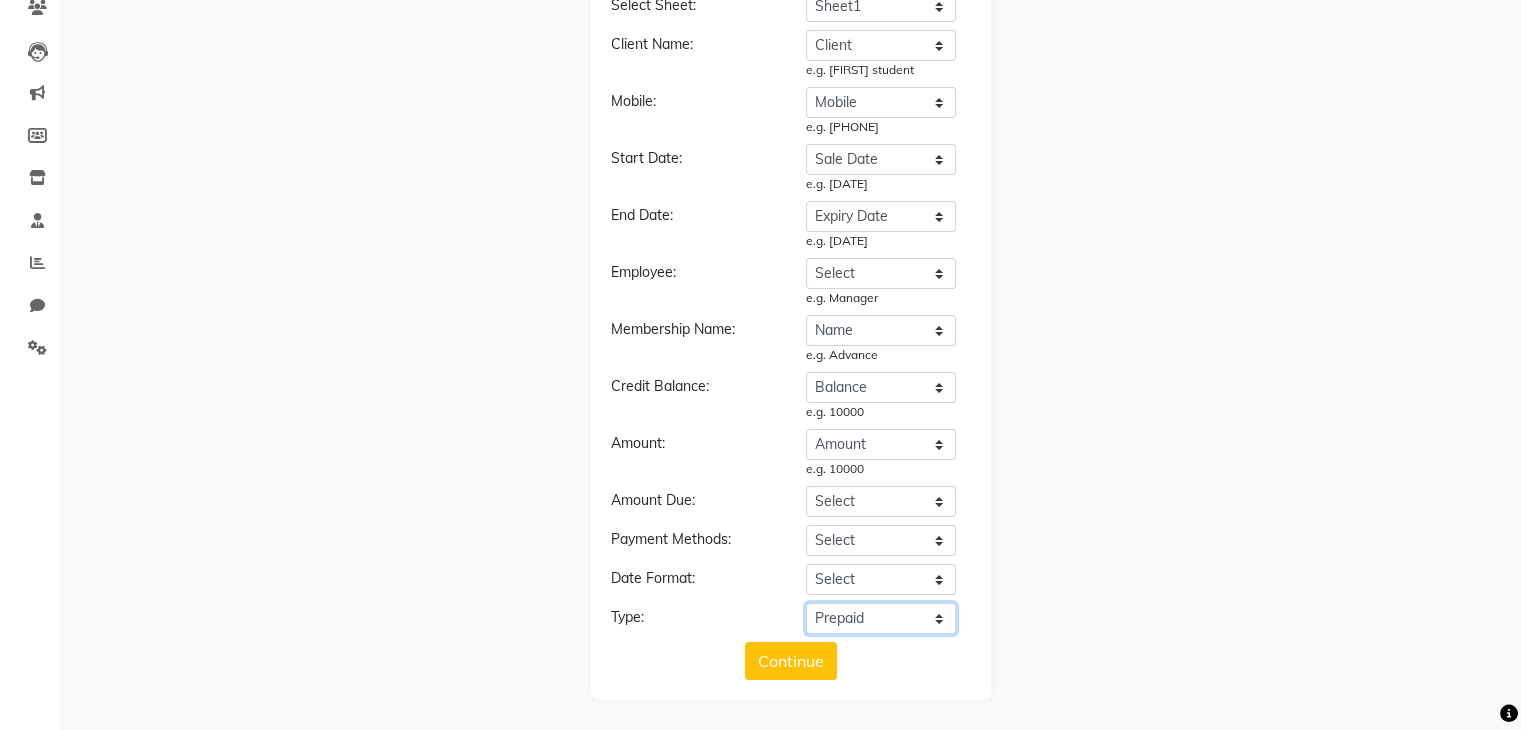 click on "Select Membership Membership + Prepaid Membership + Package Prepaid Package" 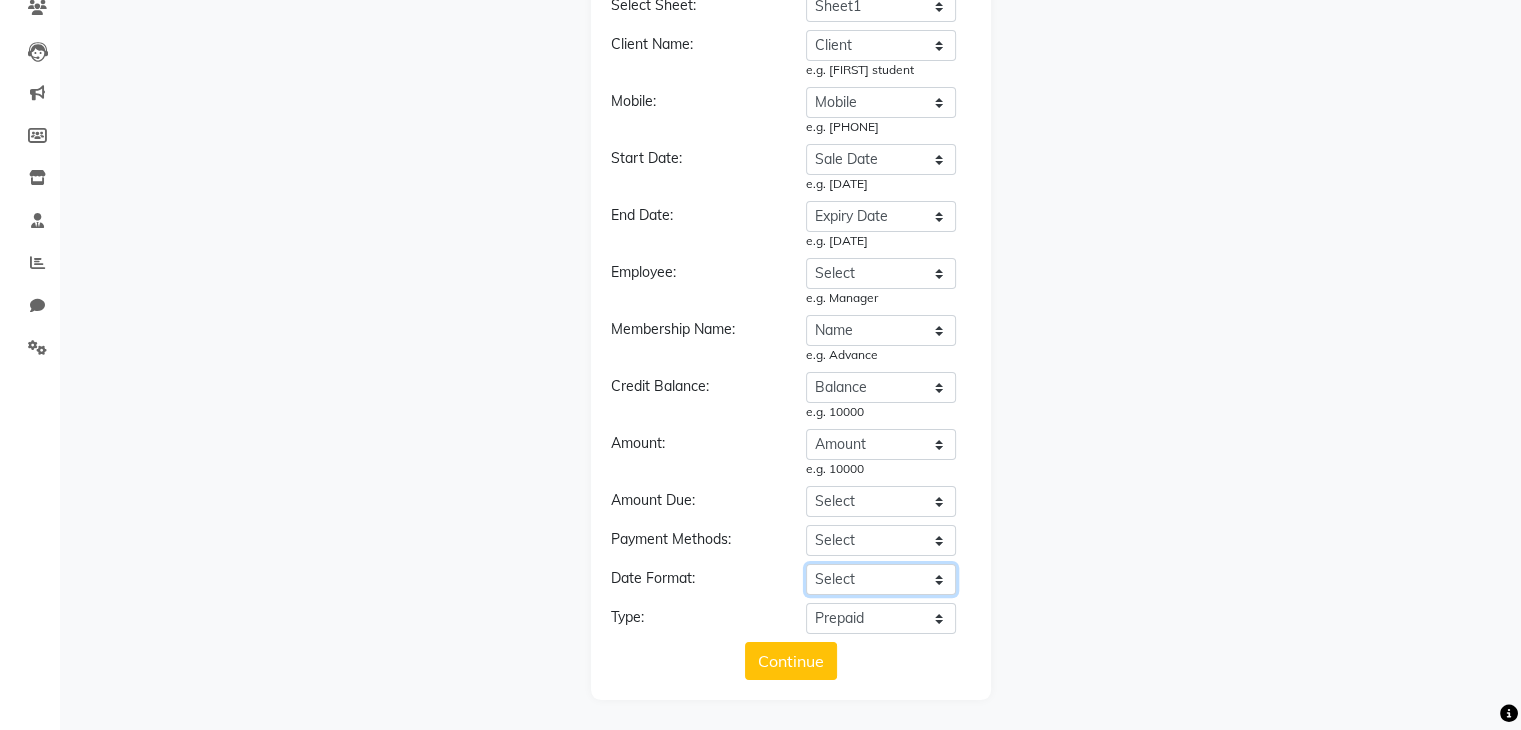 click on "Select YYYY-MM-DD MM-DD-YYYY DD-MM-YYYY MMMM Do, YYYY M/D/YYYY D/M/YYYY MMM Do YY MM/DD/YYYY DD/MM/YYYY Excel Date" 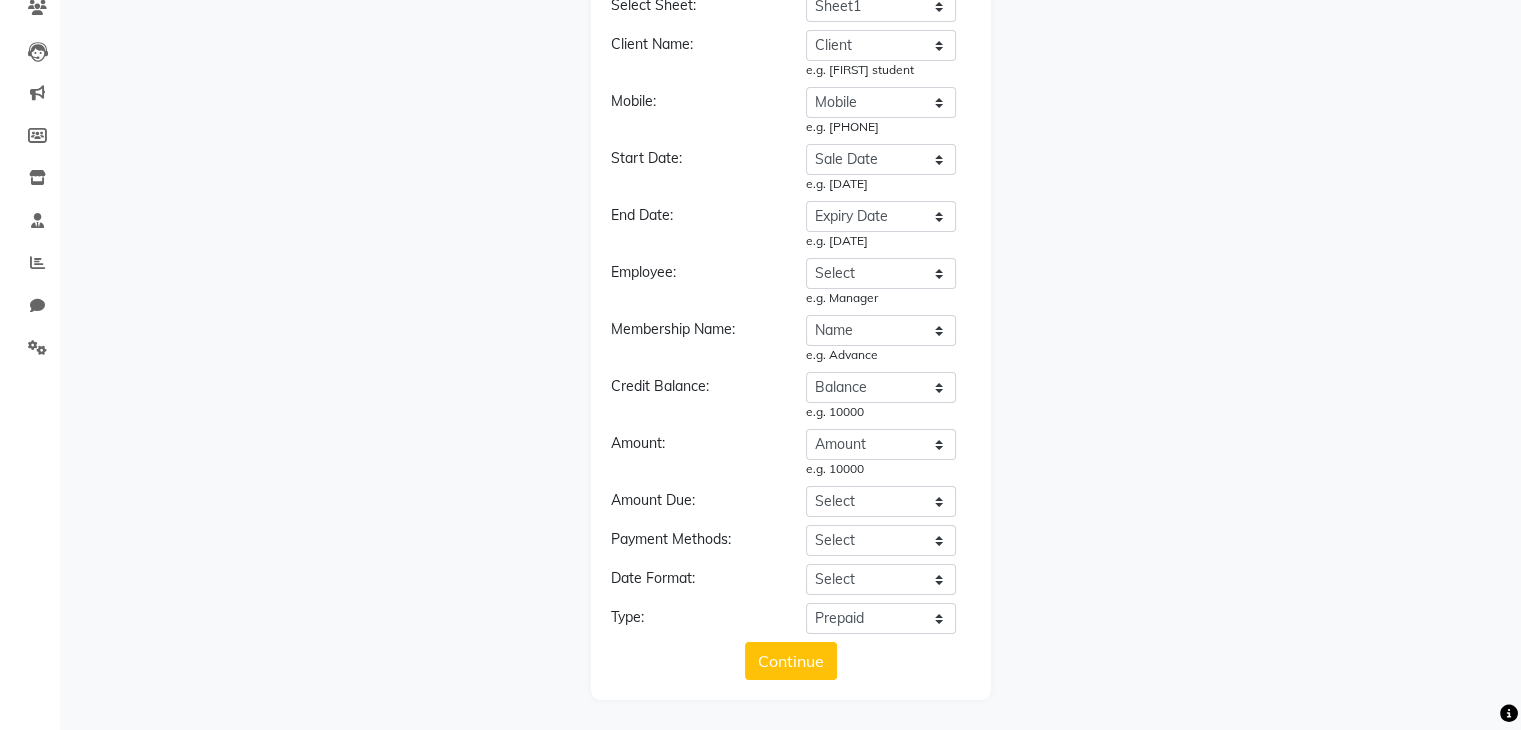 click on "Amount:" 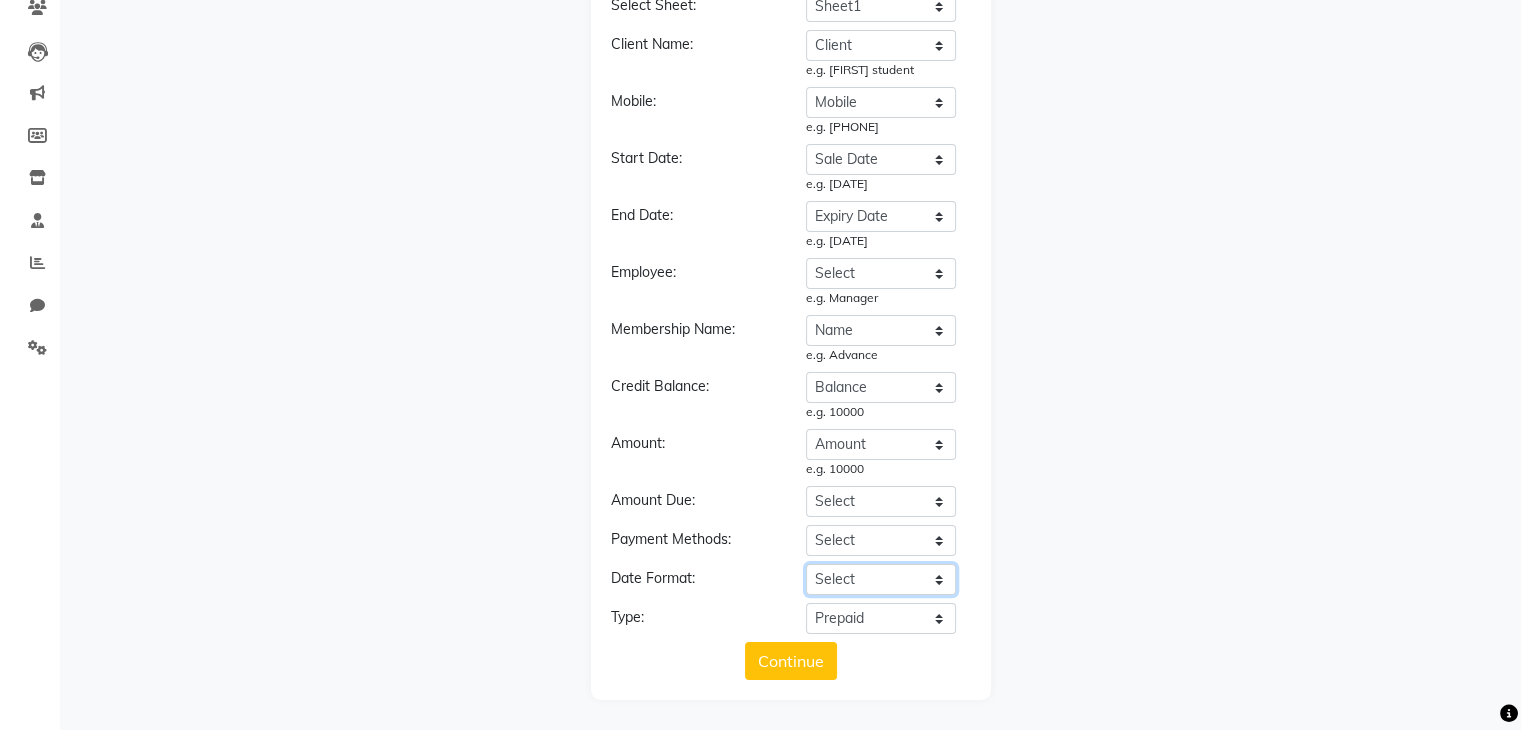 click on "Select YYYY-MM-DD MM-DD-YYYY DD-MM-YYYY MMMM Do, YYYY M/D/YYYY D/M/YYYY MMM Do YY MM/DD/YYYY DD/MM/YYYY Excel Date" 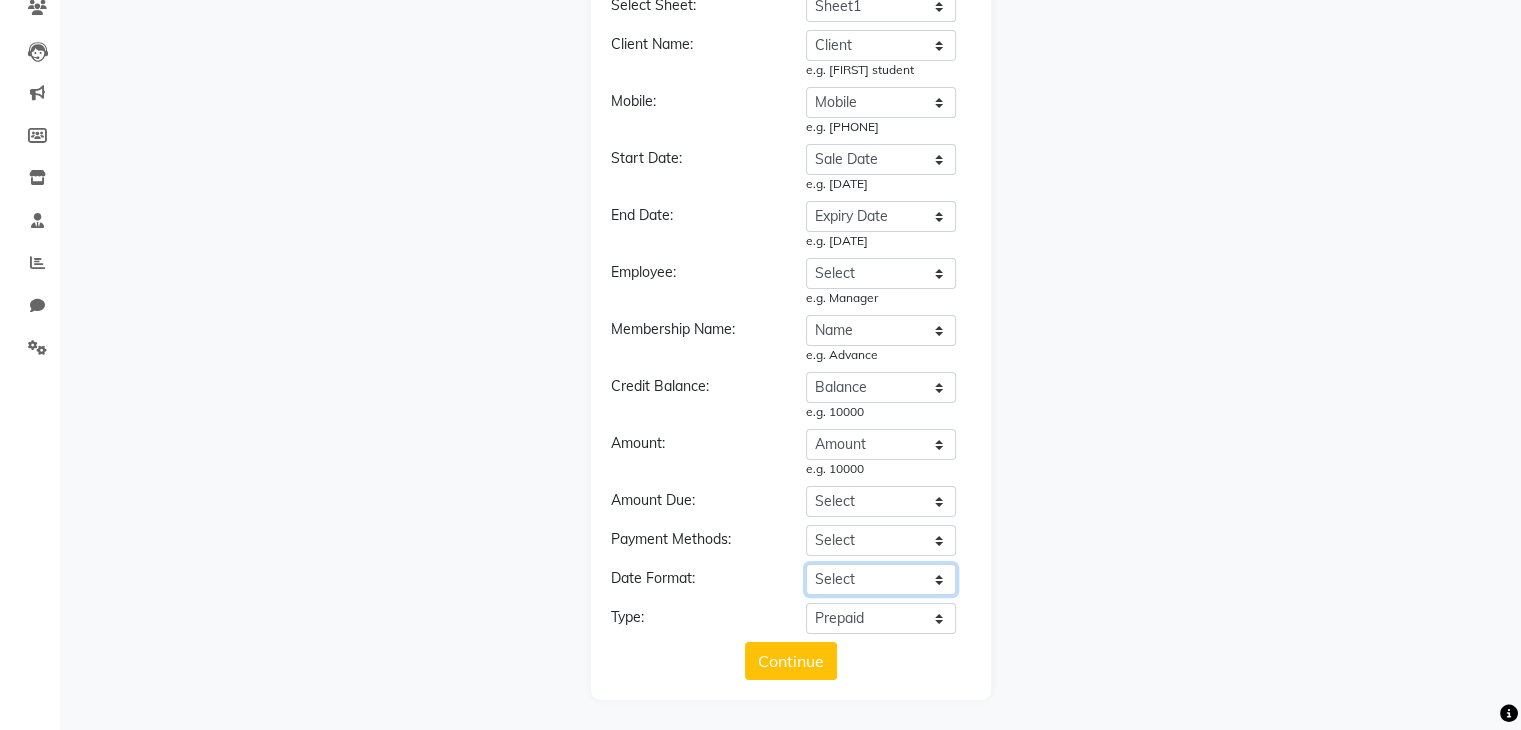 select on "DD/MM/YYYY" 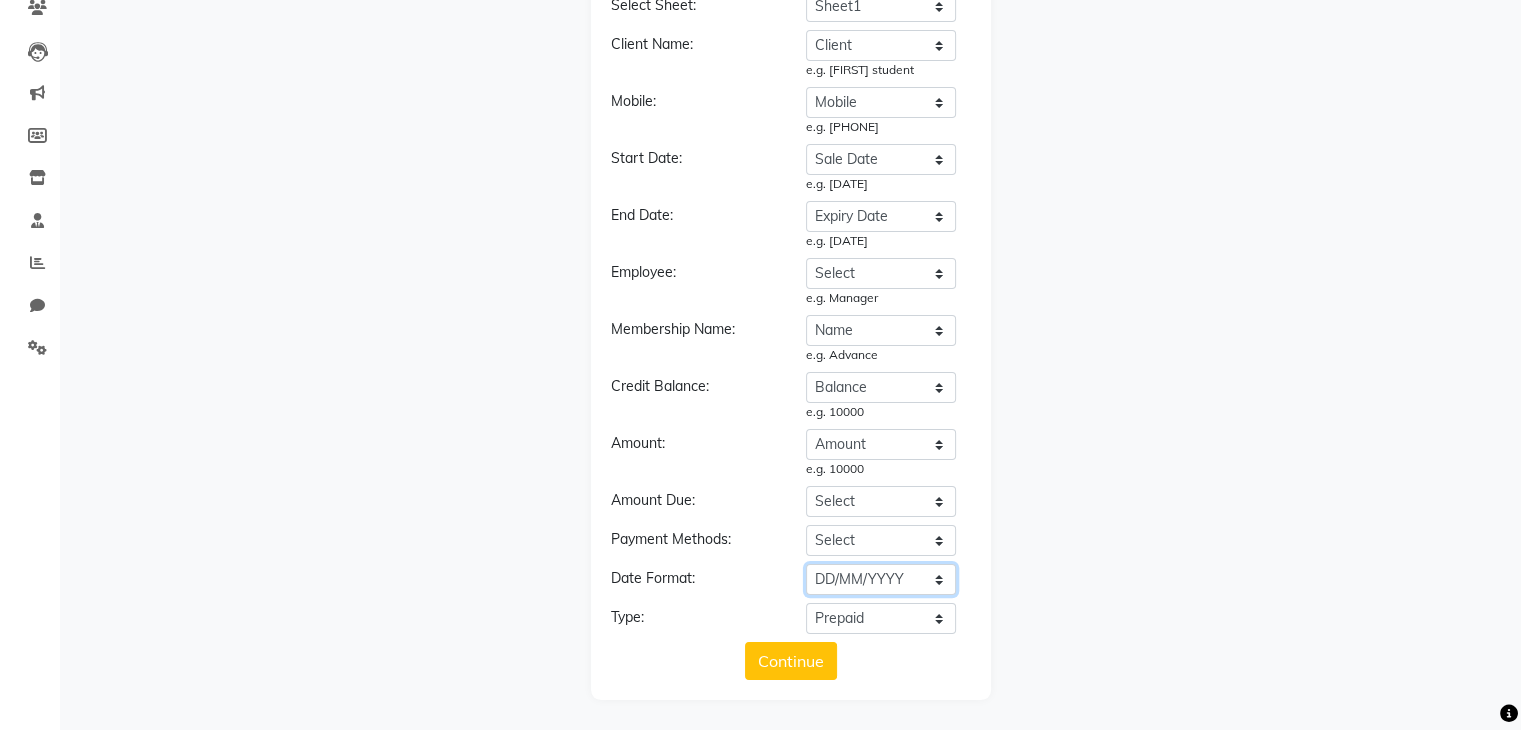click on "Select YYYY-MM-DD MM-DD-YYYY DD-MM-YYYY MMMM Do, YYYY M/D/YYYY D/M/YYYY MMM Do YY MM/DD/YYYY DD/MM/YYYY Excel Date" 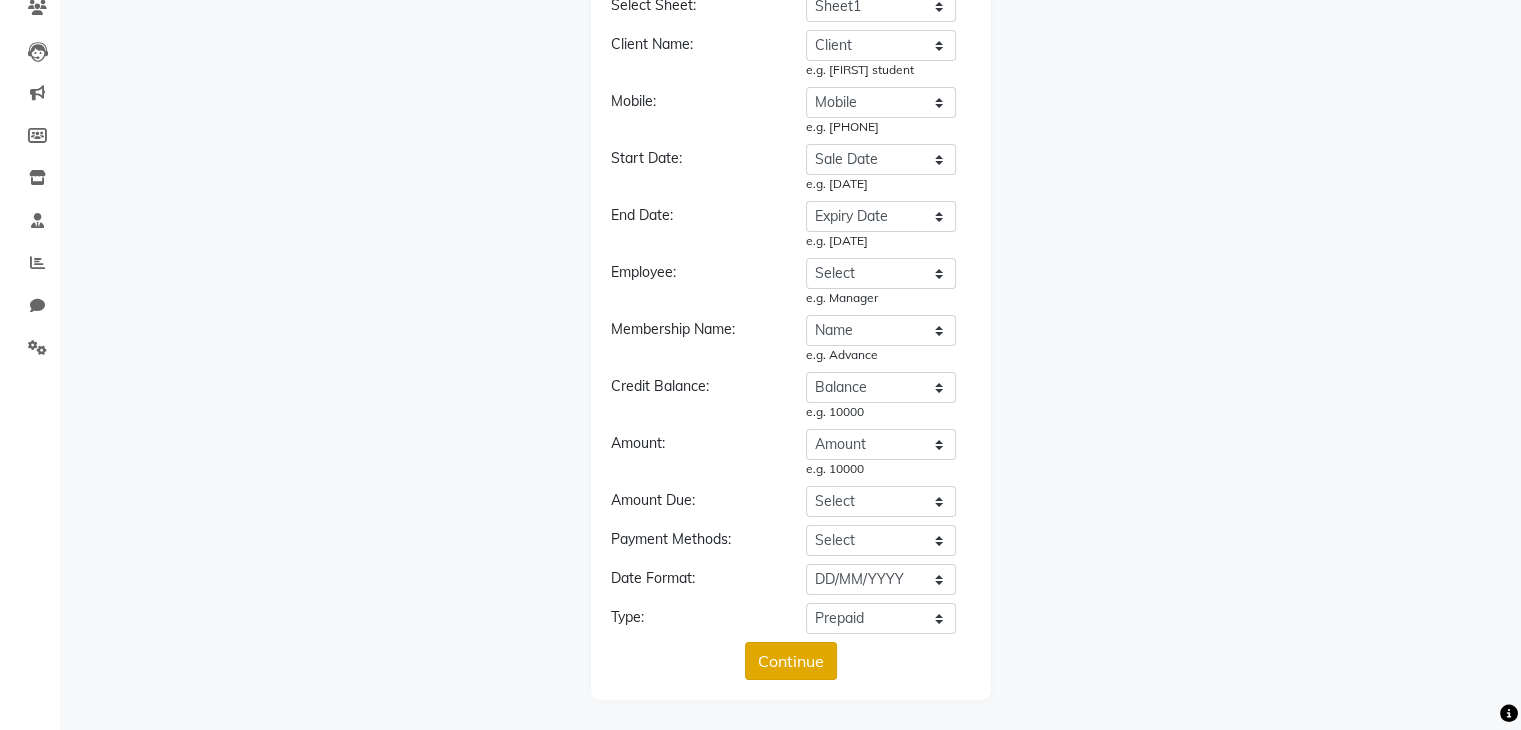 click on "Continue" 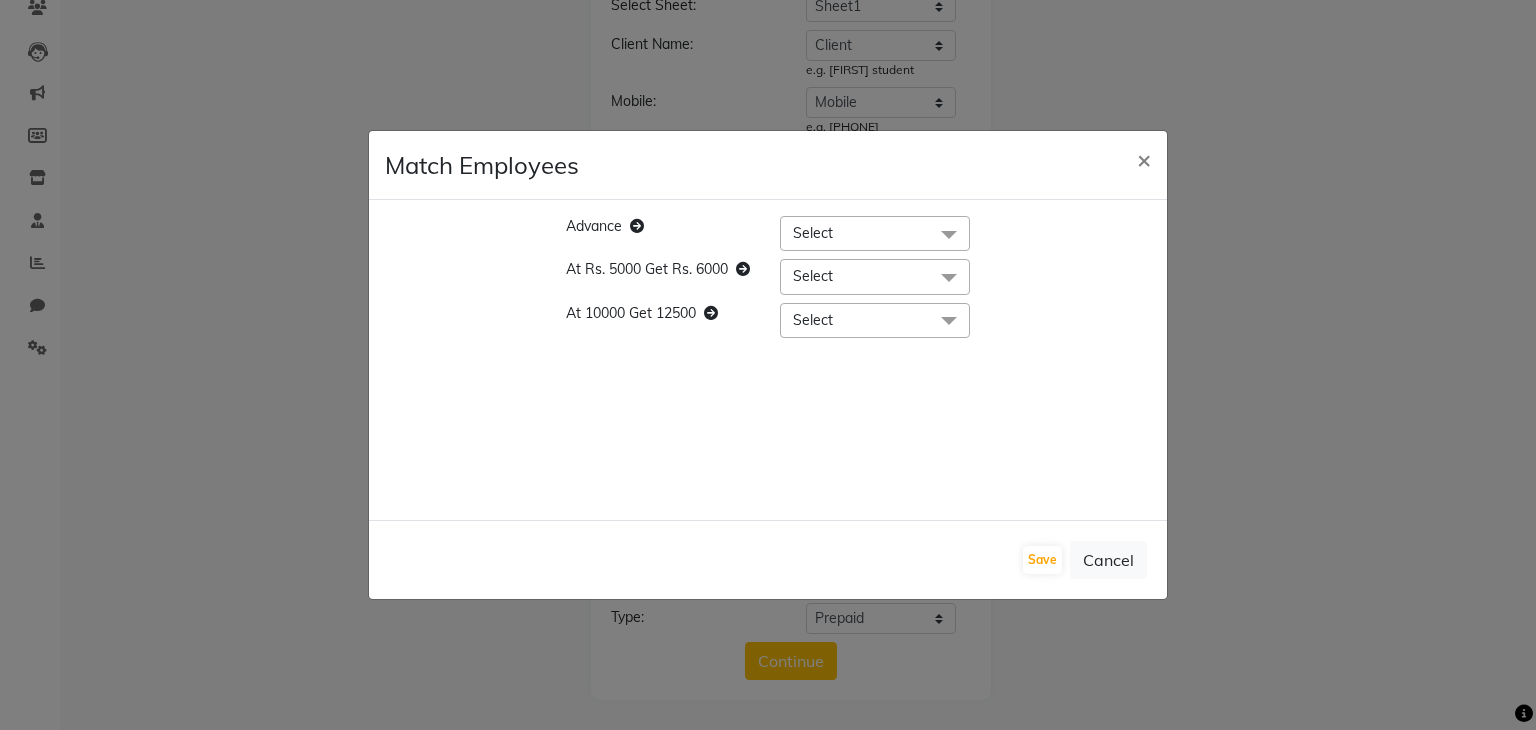 click on "Select" 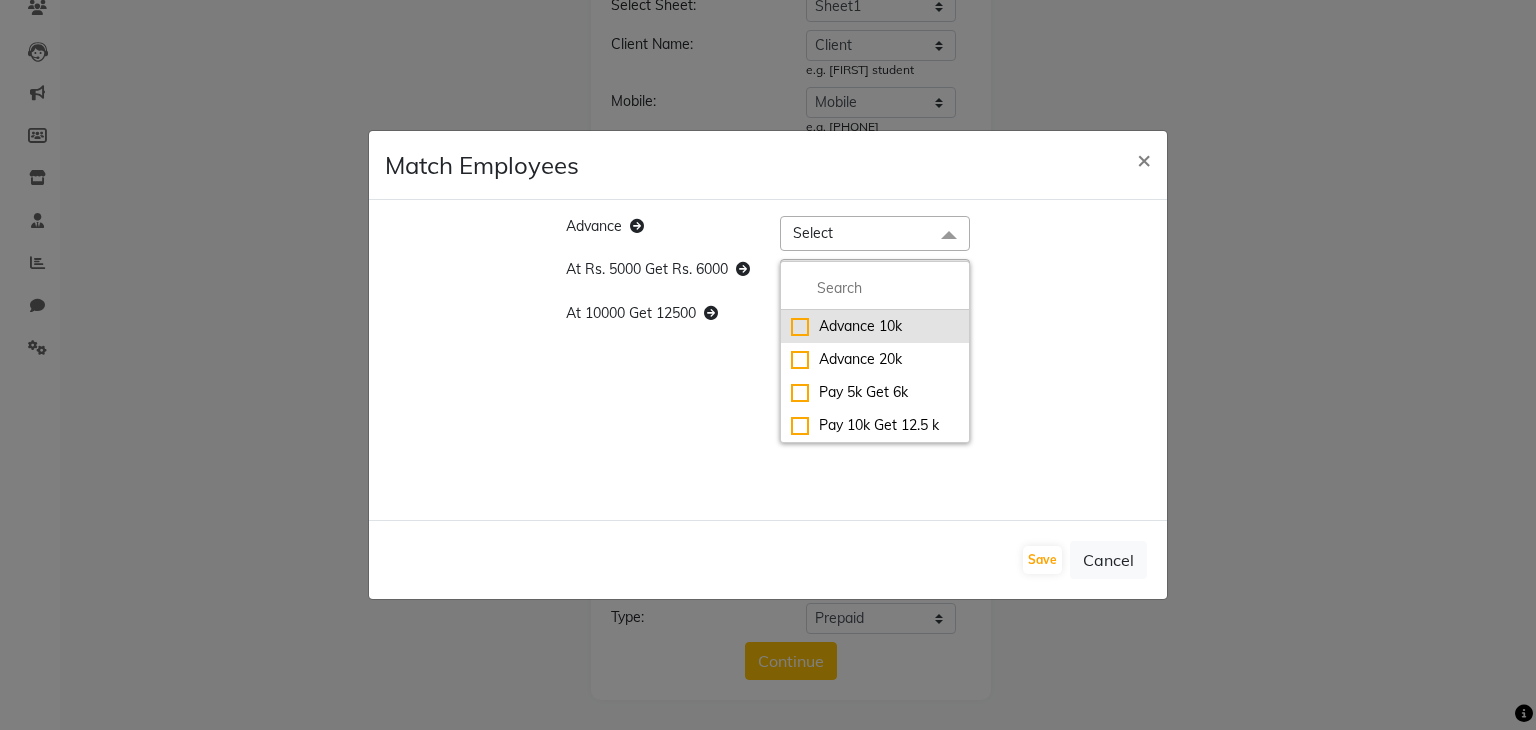 click on "Advance 10k" 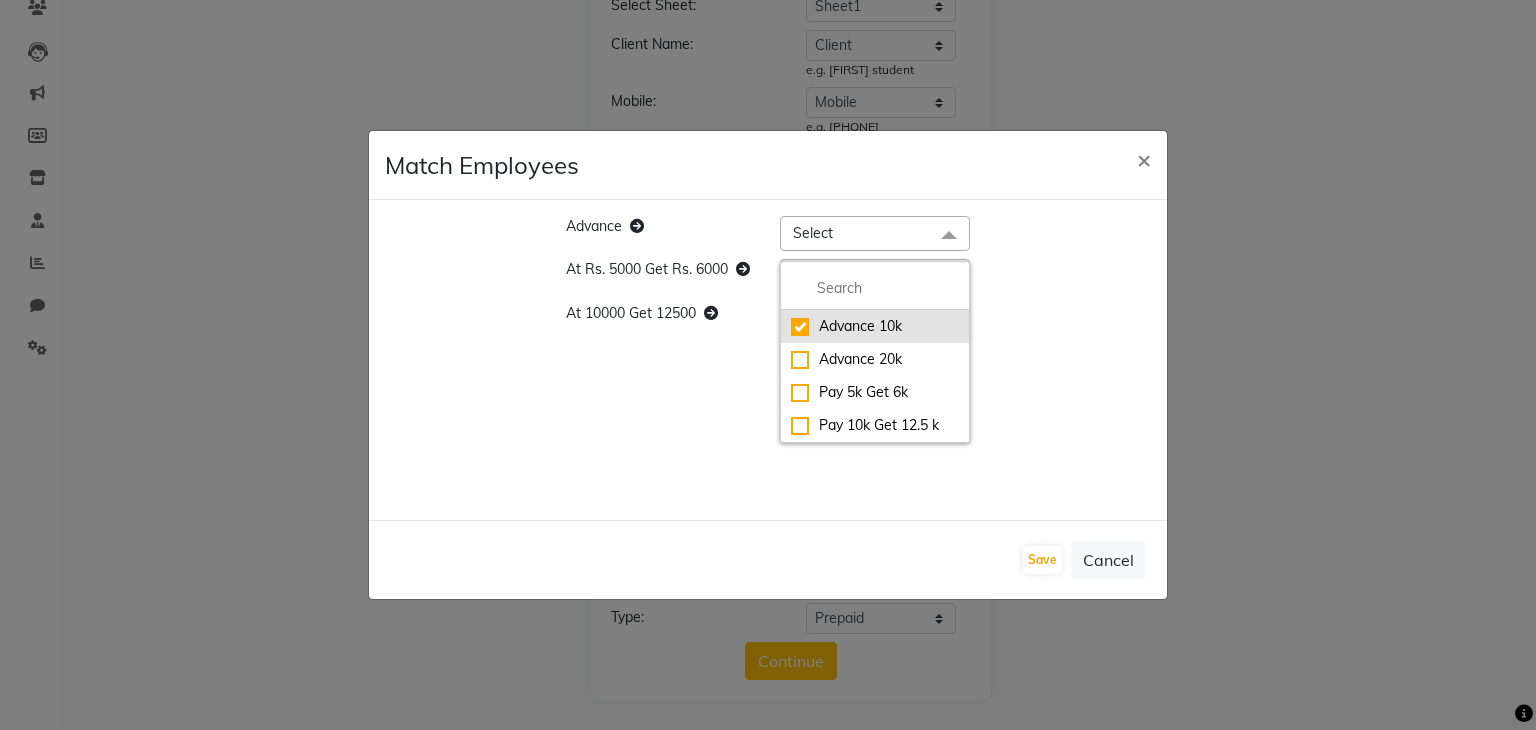 checkbox on "true" 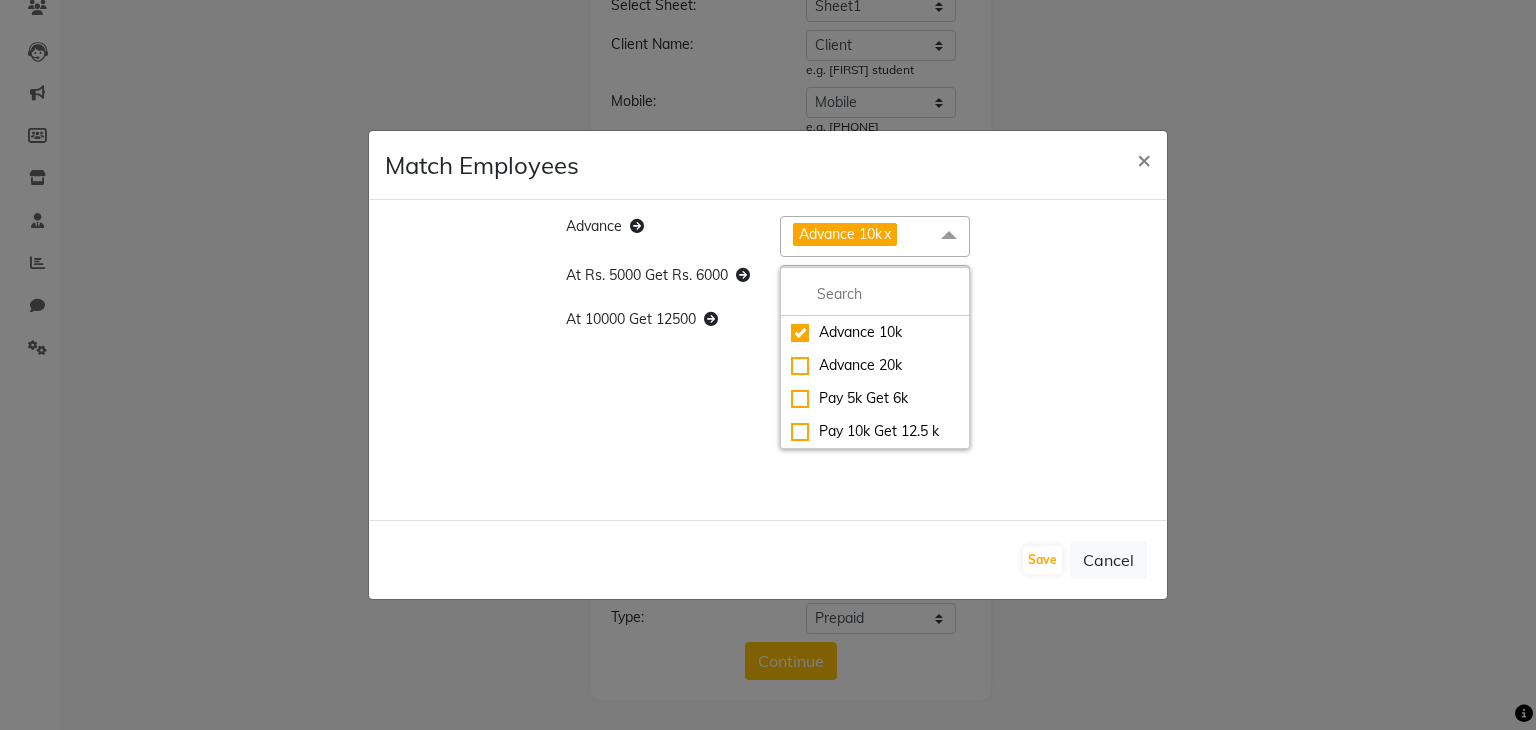 click on "At 10000 Get 12500" 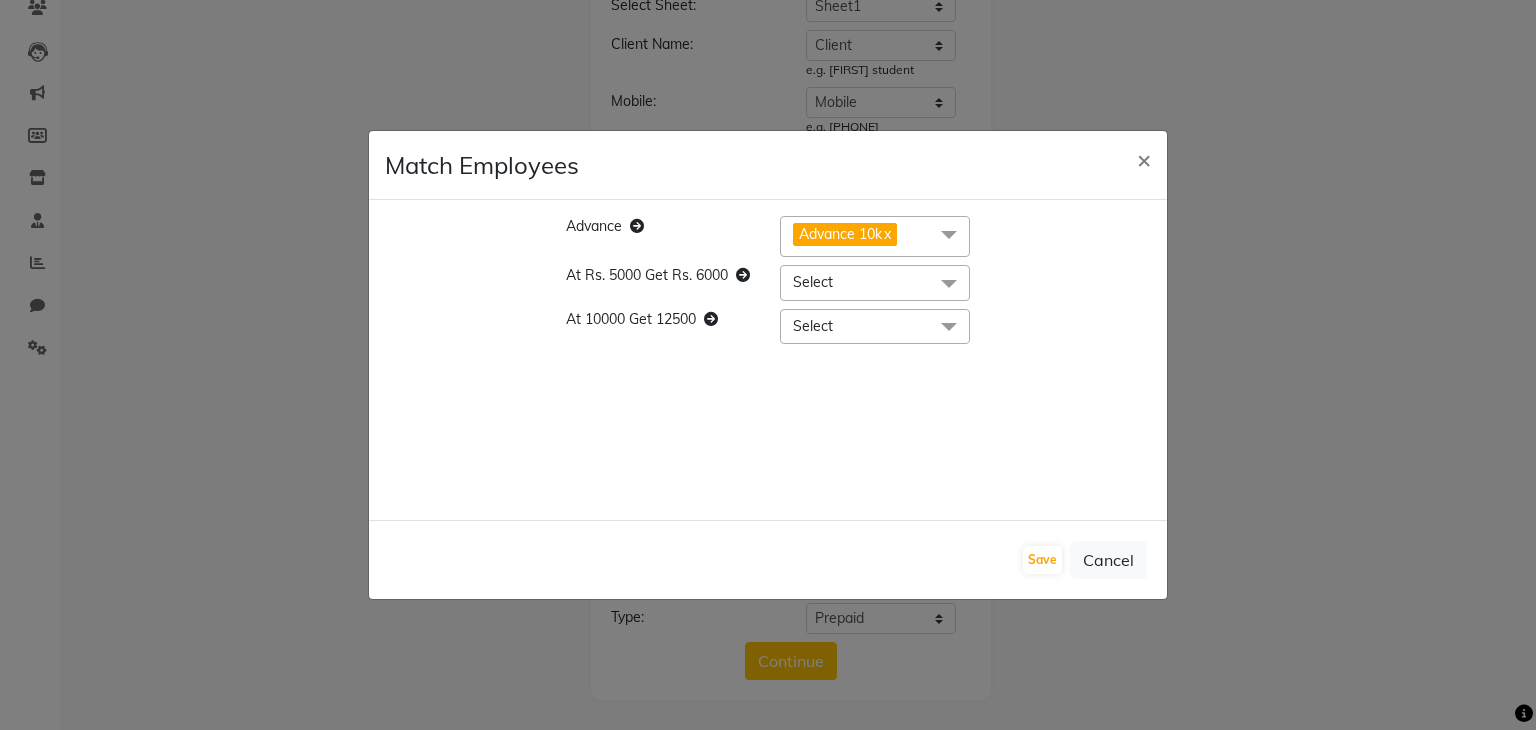 click on "Select" 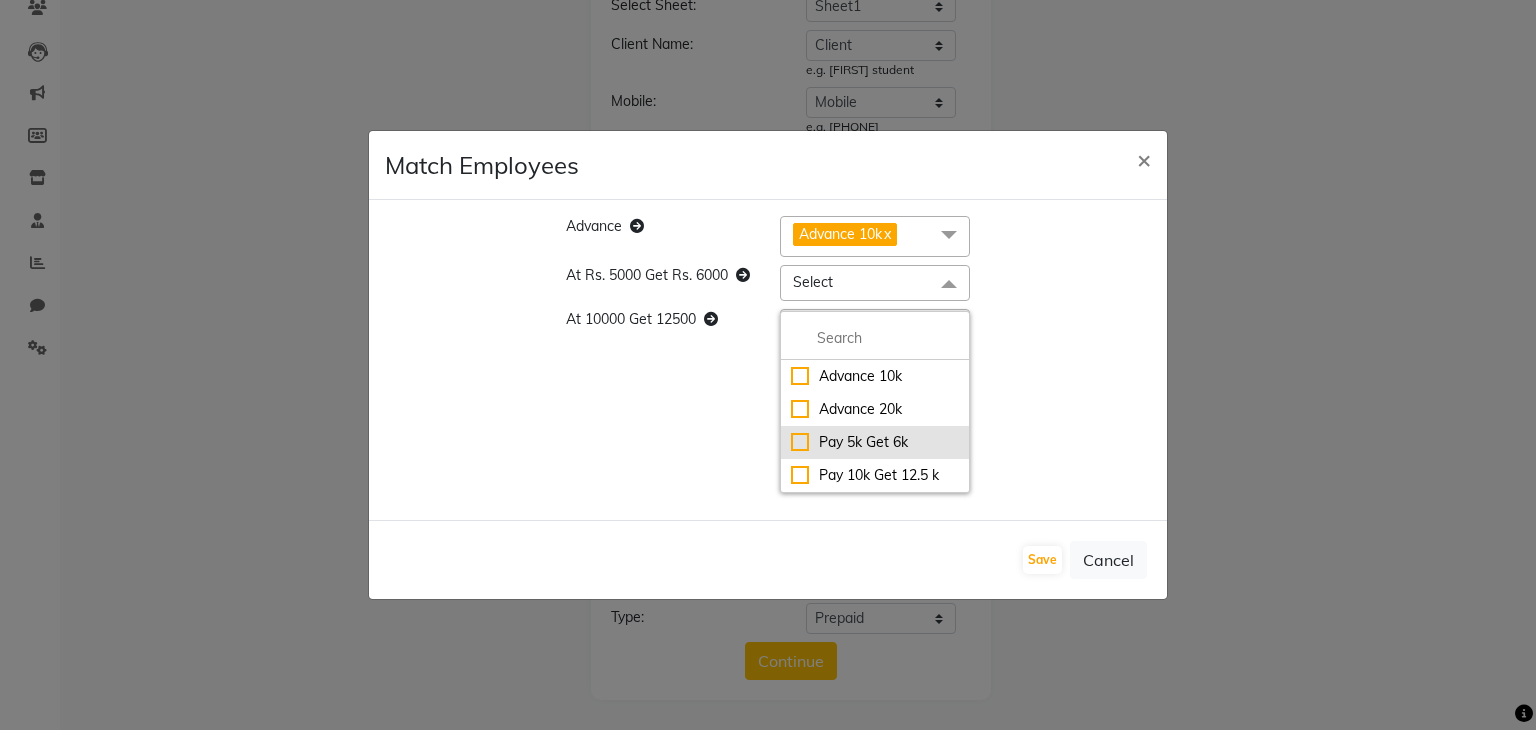 click on "Pay 5k Get 6k" 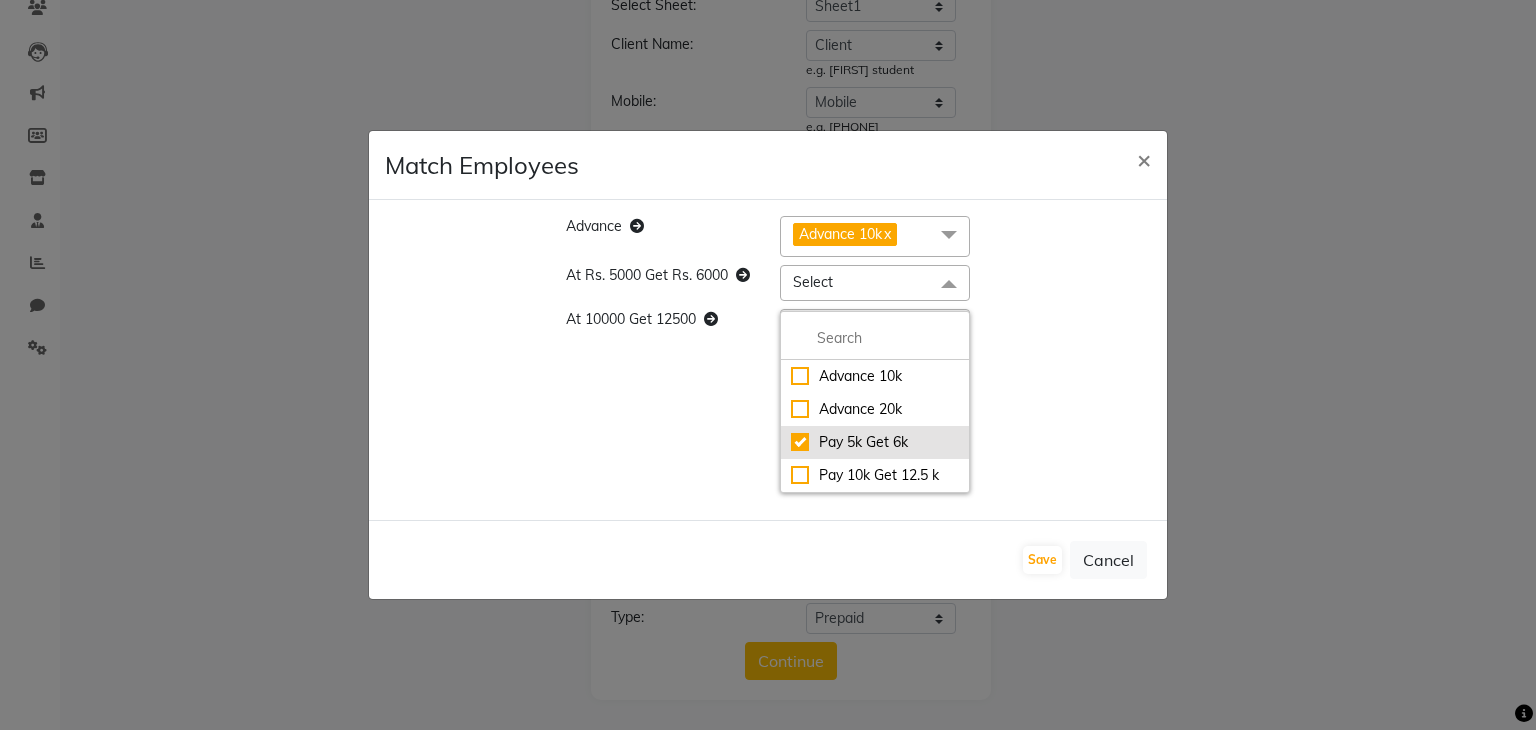 checkbox on "true" 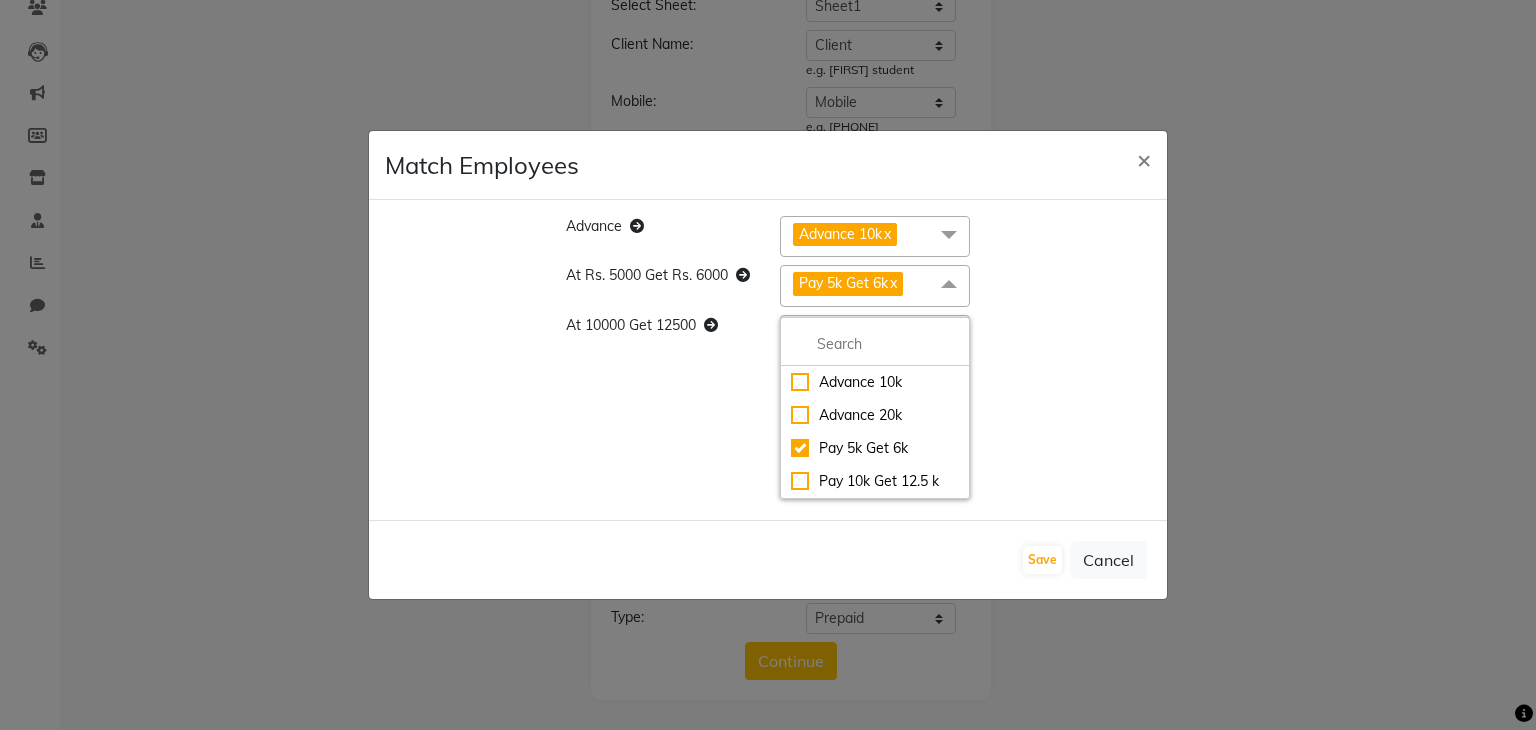 click on "Advance Advance 10k   x Advance 10k  Advance 20k Pay 5k Get 6k Pay 10k Get 12.5 k At Rs. 5000 Get Rs. 6000 Pay 5k Get 6k  x Advance 10k  Advance 20k Pay 5k Get 6k Pay 10k Get 12.5 k At 10000 Get 12500 Select Advance 10k  Advance 20k Pay 5k Get 6k Pay 10k Get 12.5 k" 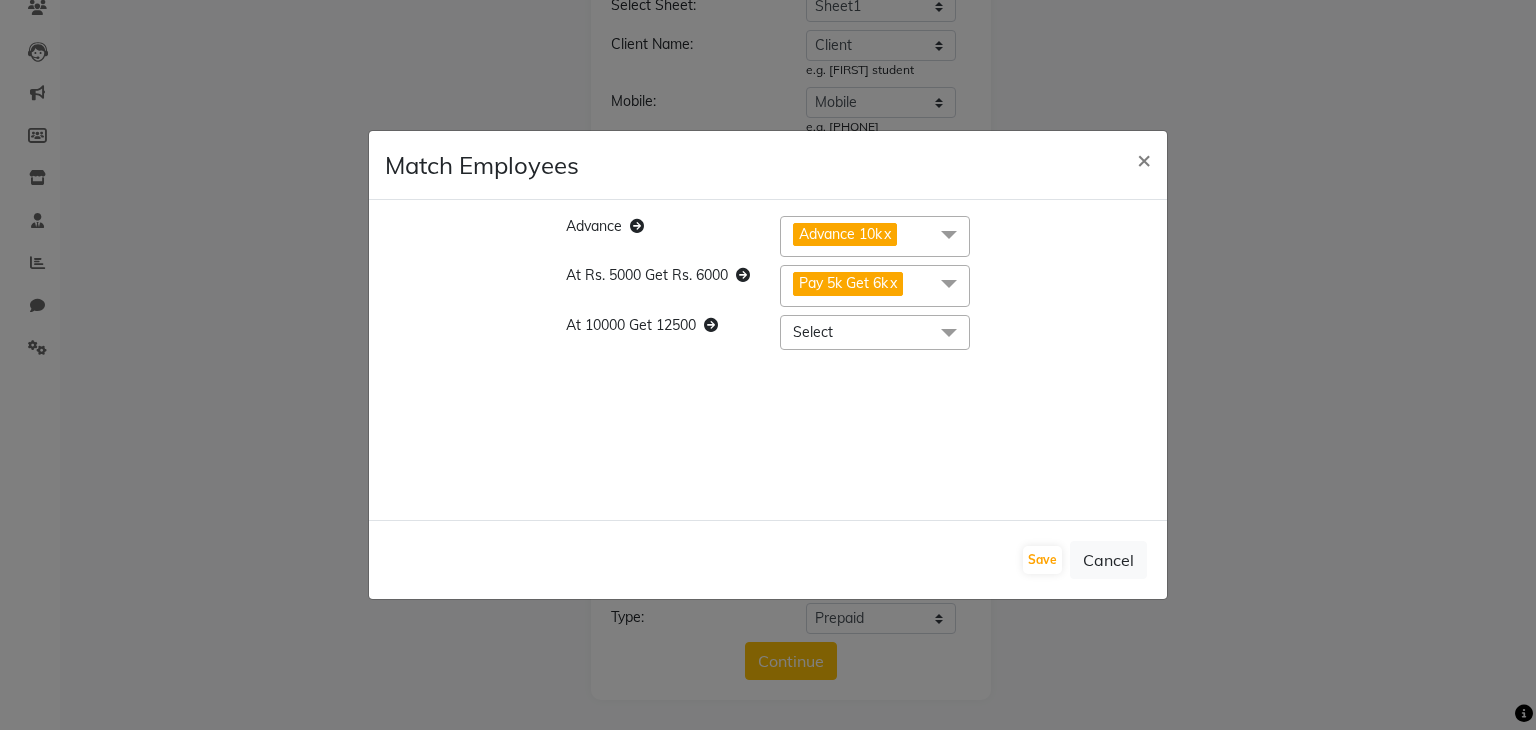 click on "Select" 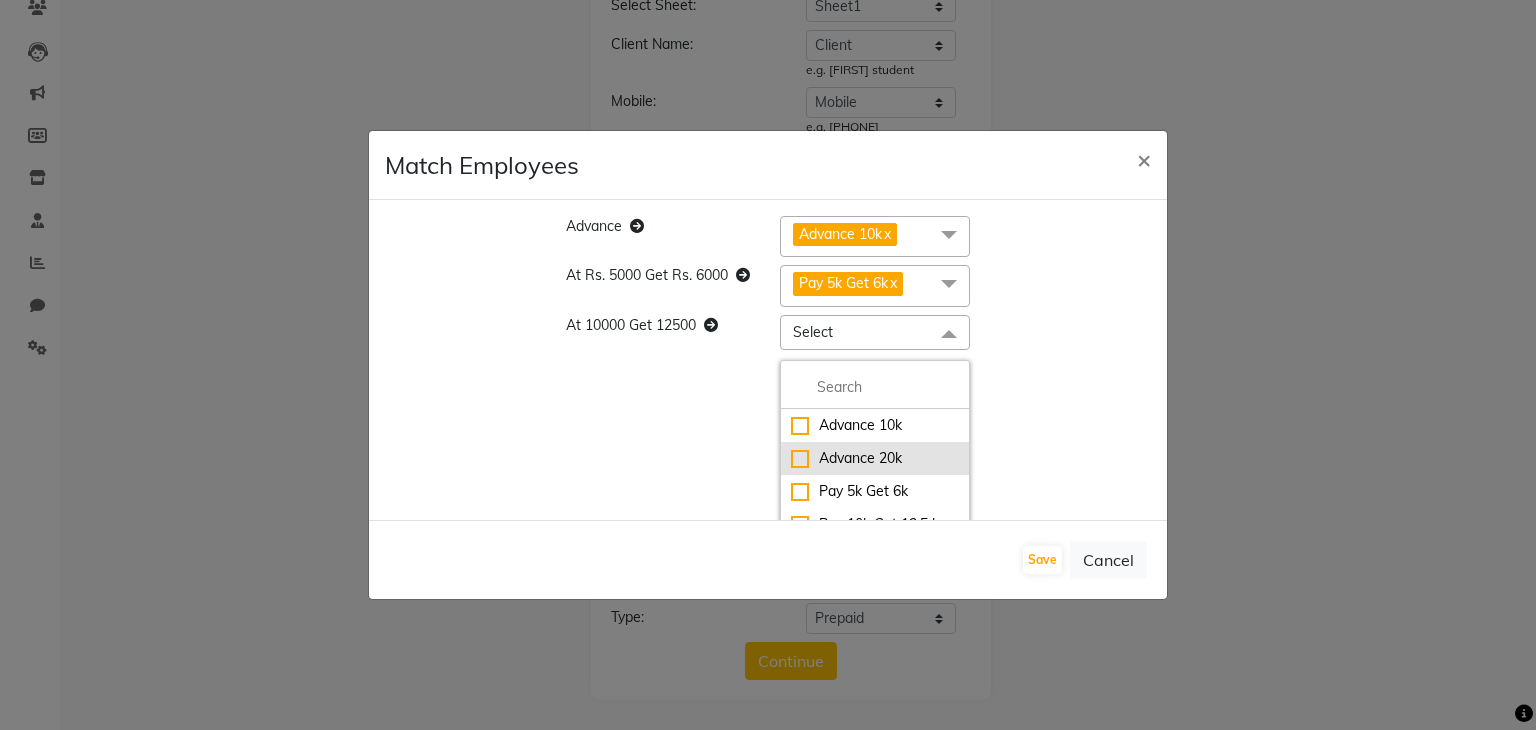 scroll, scrollTop: 20, scrollLeft: 0, axis: vertical 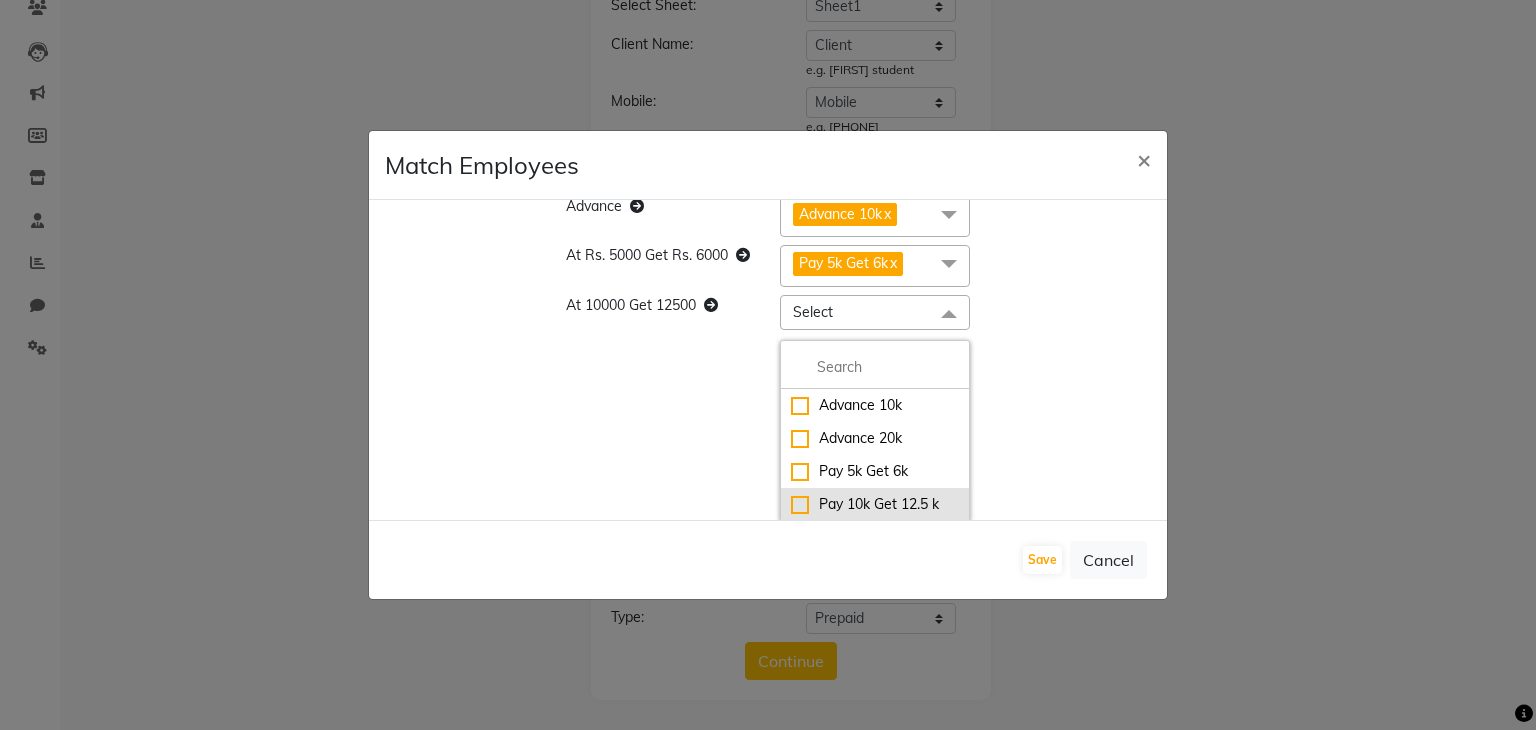 click on "Pay 10k Get 12.5 k" 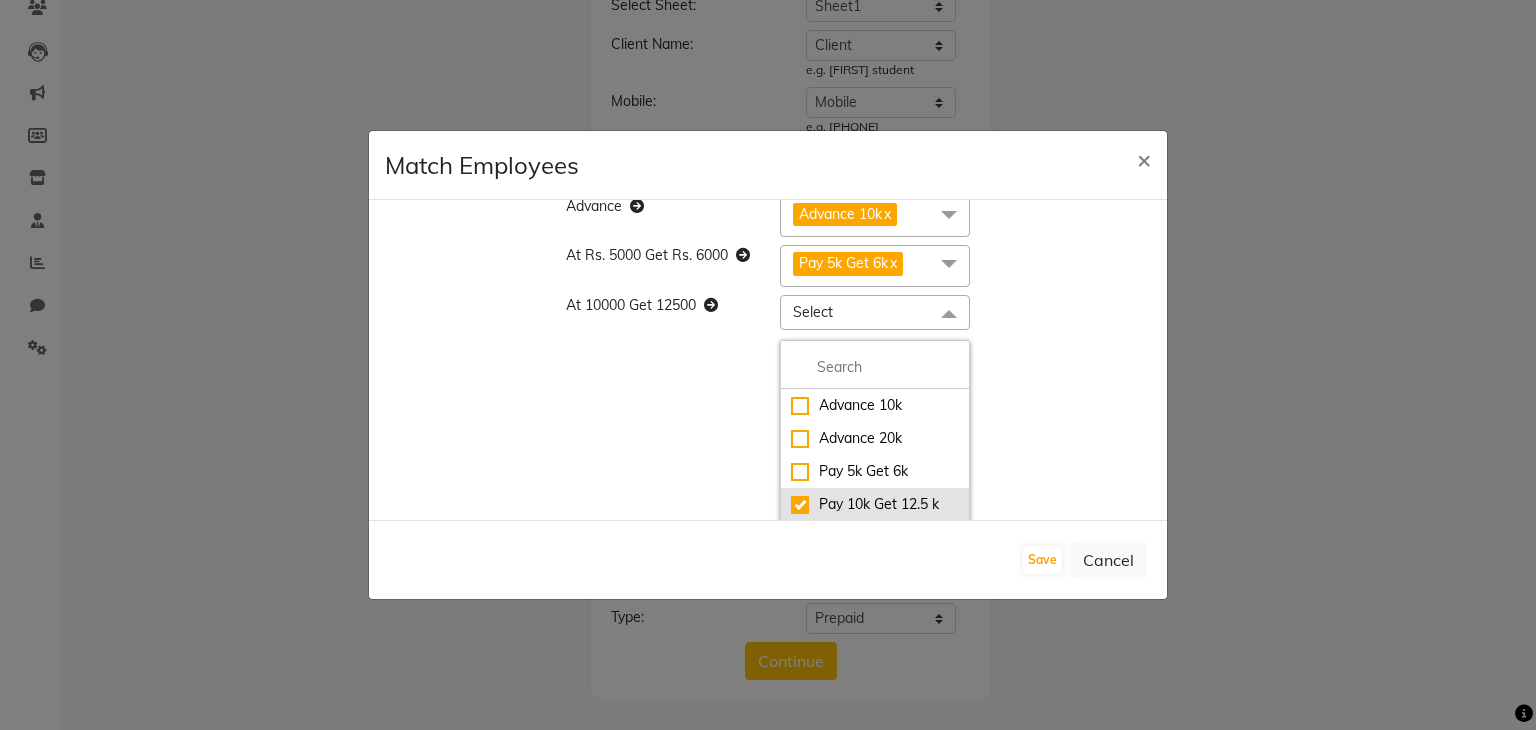 checkbox on "true" 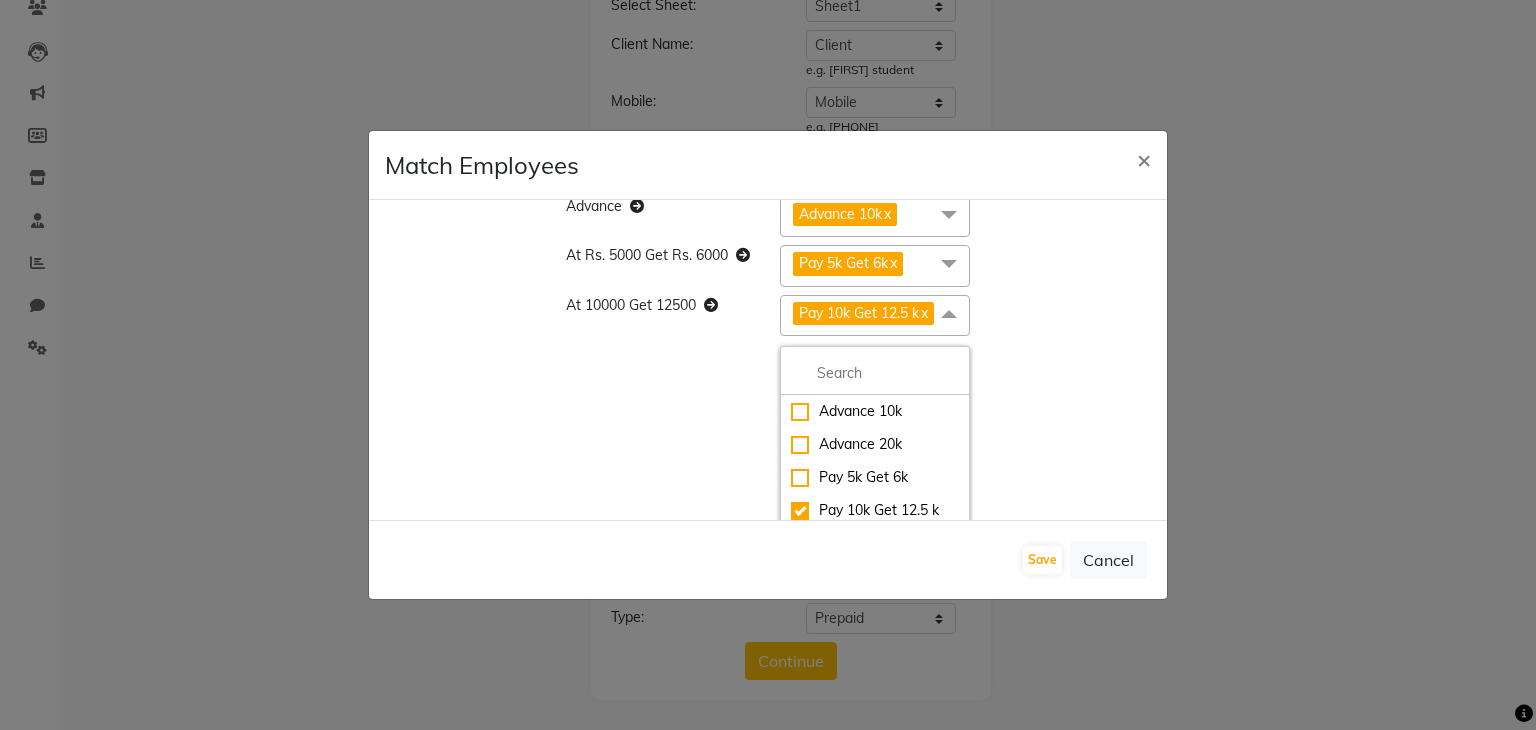 click on "Advance Advance 10k   x Advance 10k  Advance 20k Pay 5k Get 6k Pay 10k Get 12.5 k At Rs. 5000 Get Rs. 6000 Pay 5k Get 6k  x Advance 10k  Advance 20k Pay 5k Get 6k Pay 10k Get 12.5 k At 10000 Get 12500 Pay 10k Get 12.5 k  x Advance 10k  Advance 20k Pay 5k Get 6k Pay 10k Get 12.5 k" 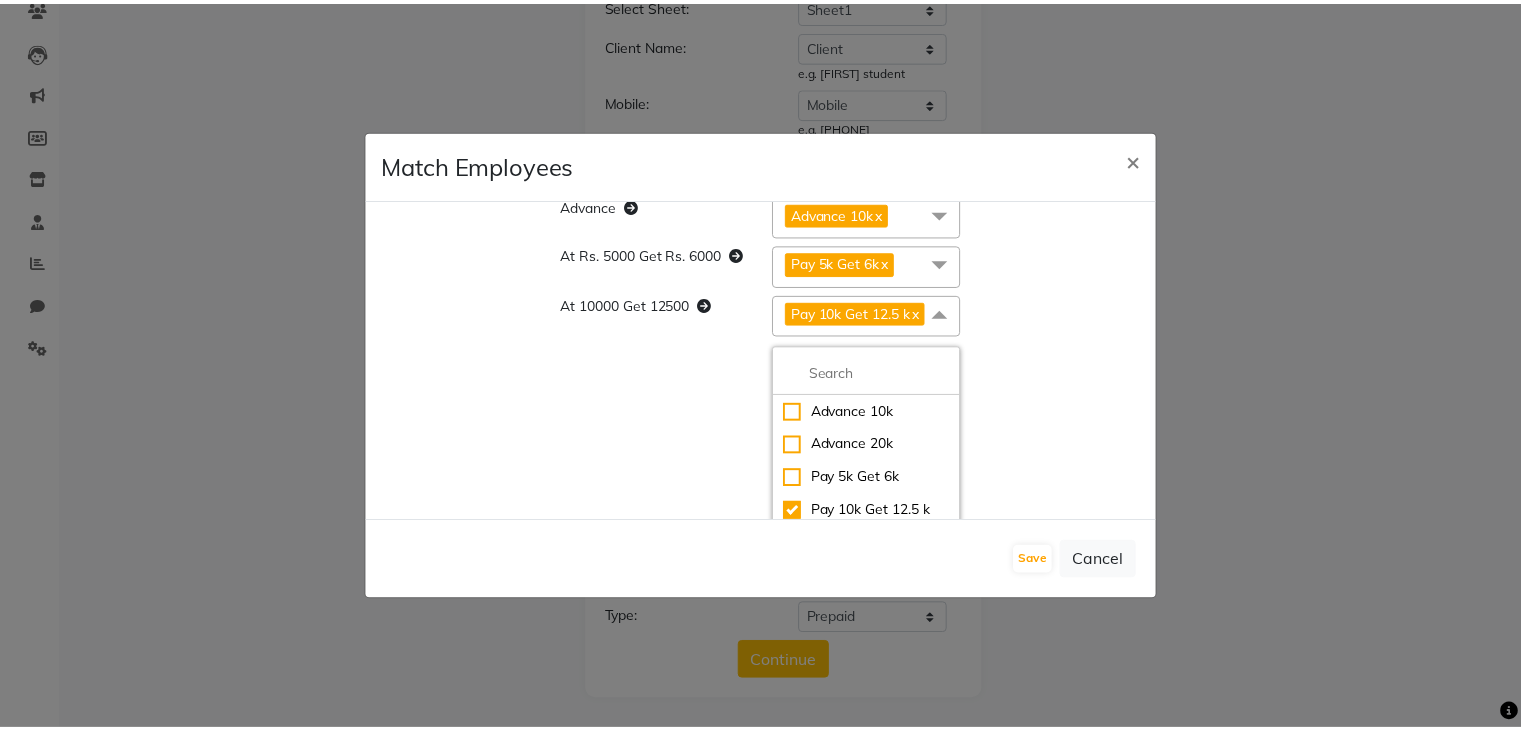 scroll, scrollTop: 0, scrollLeft: 0, axis: both 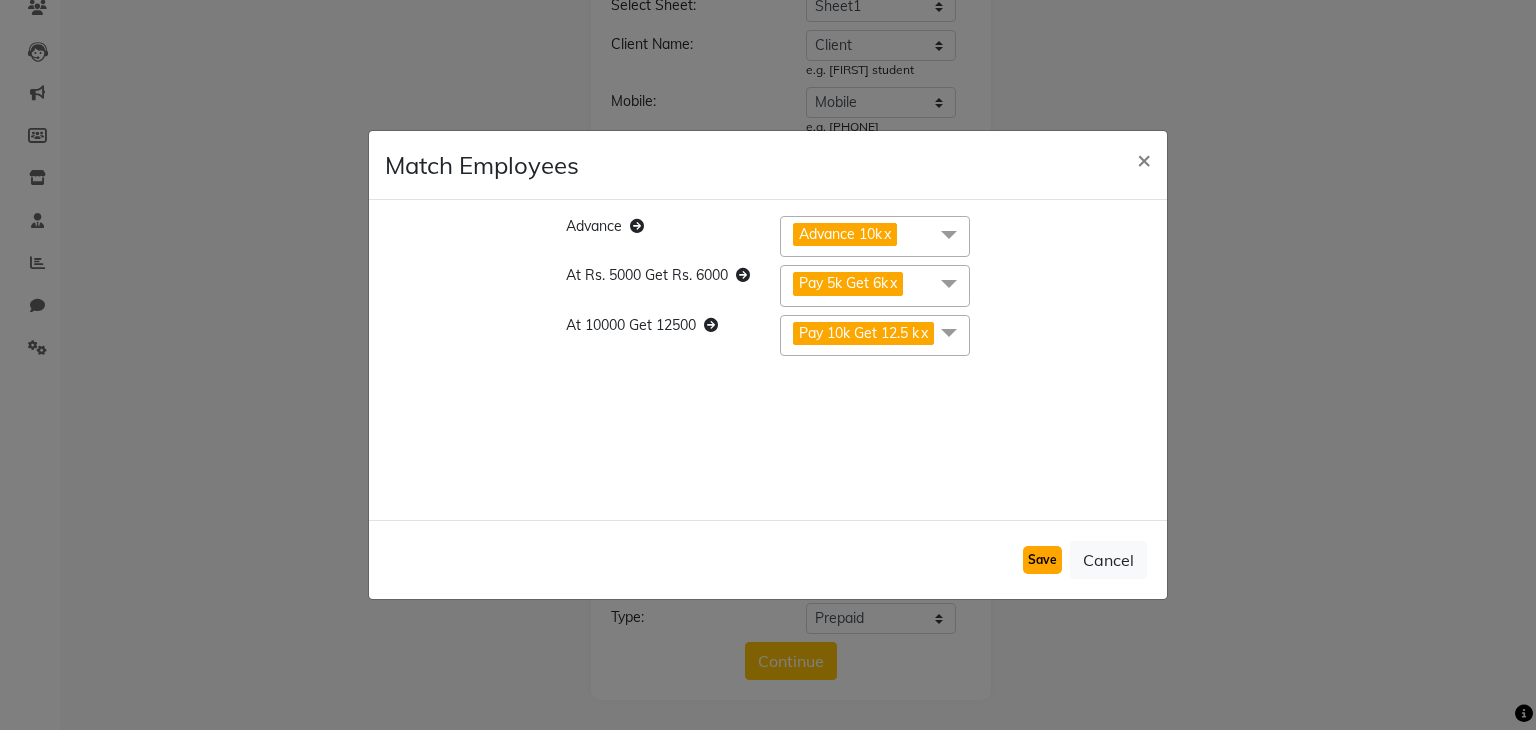 click on "Save" 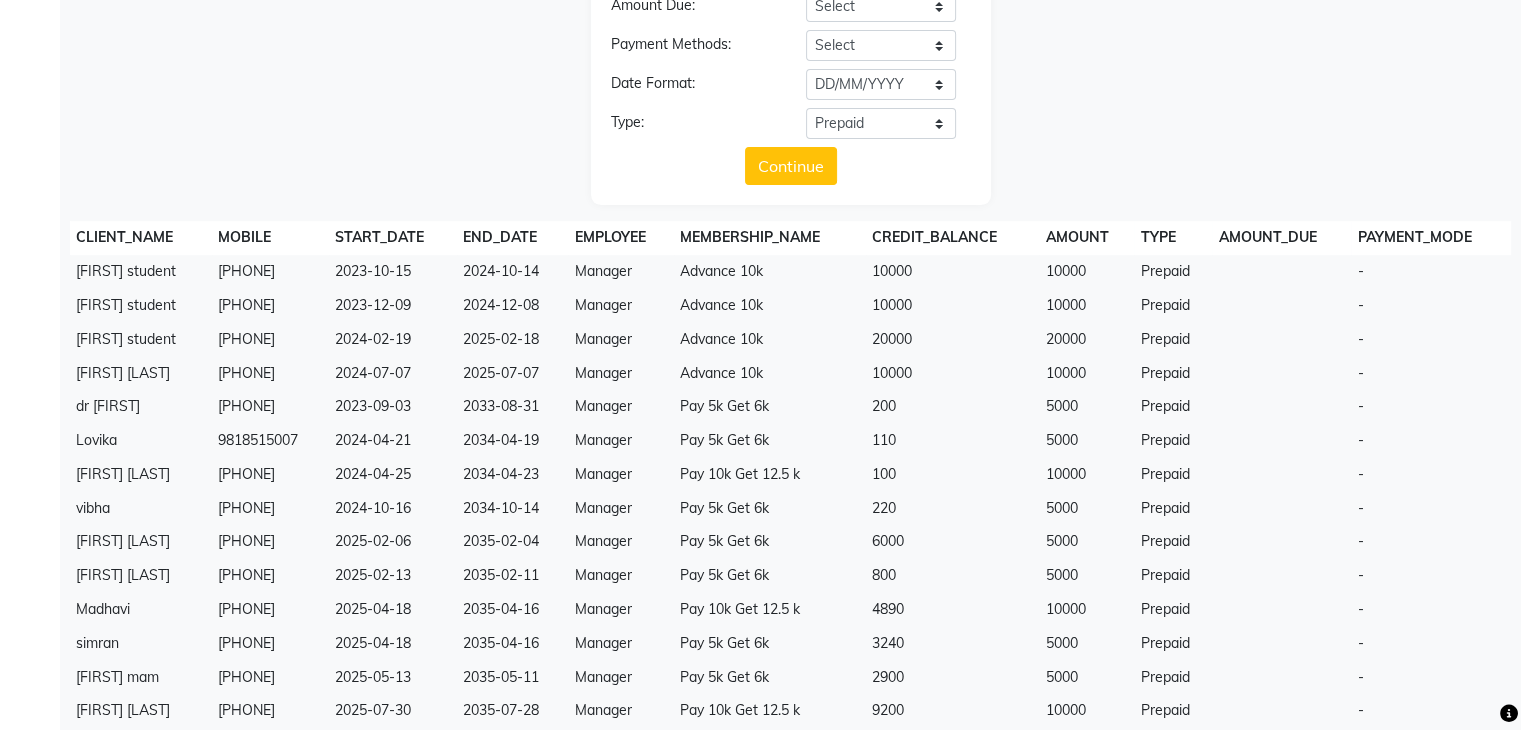 scroll, scrollTop: 800, scrollLeft: 0, axis: vertical 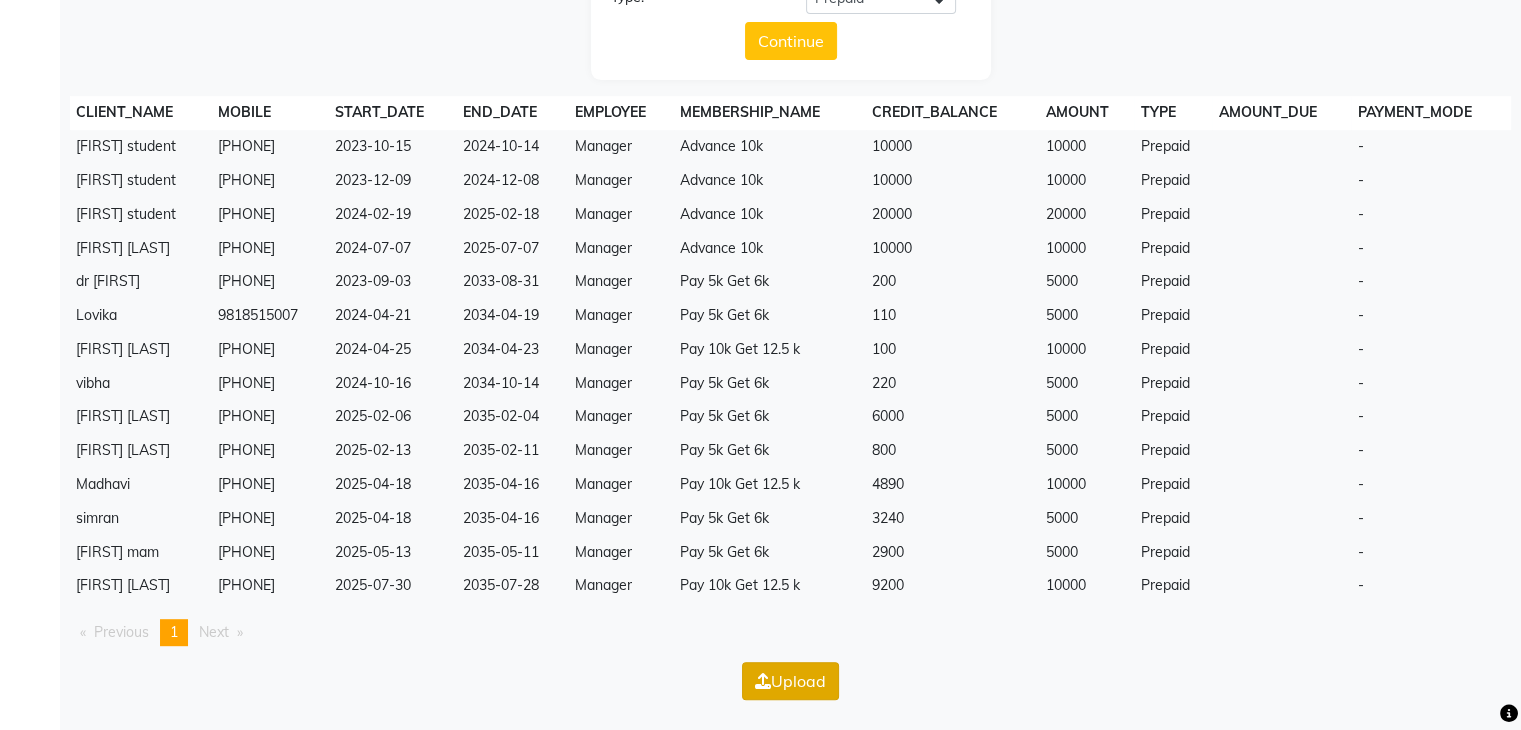 click on "Upload" 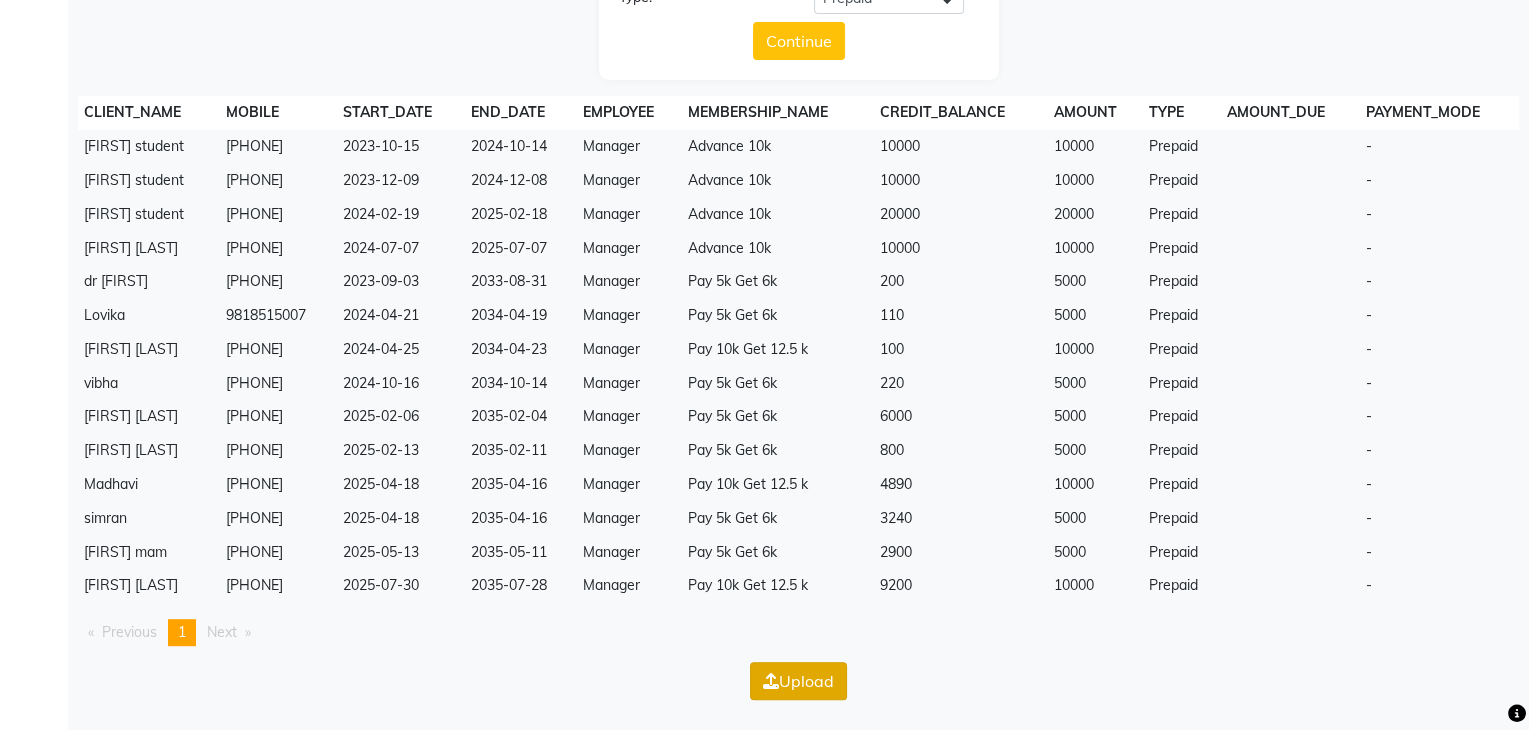scroll, scrollTop: 0, scrollLeft: 0, axis: both 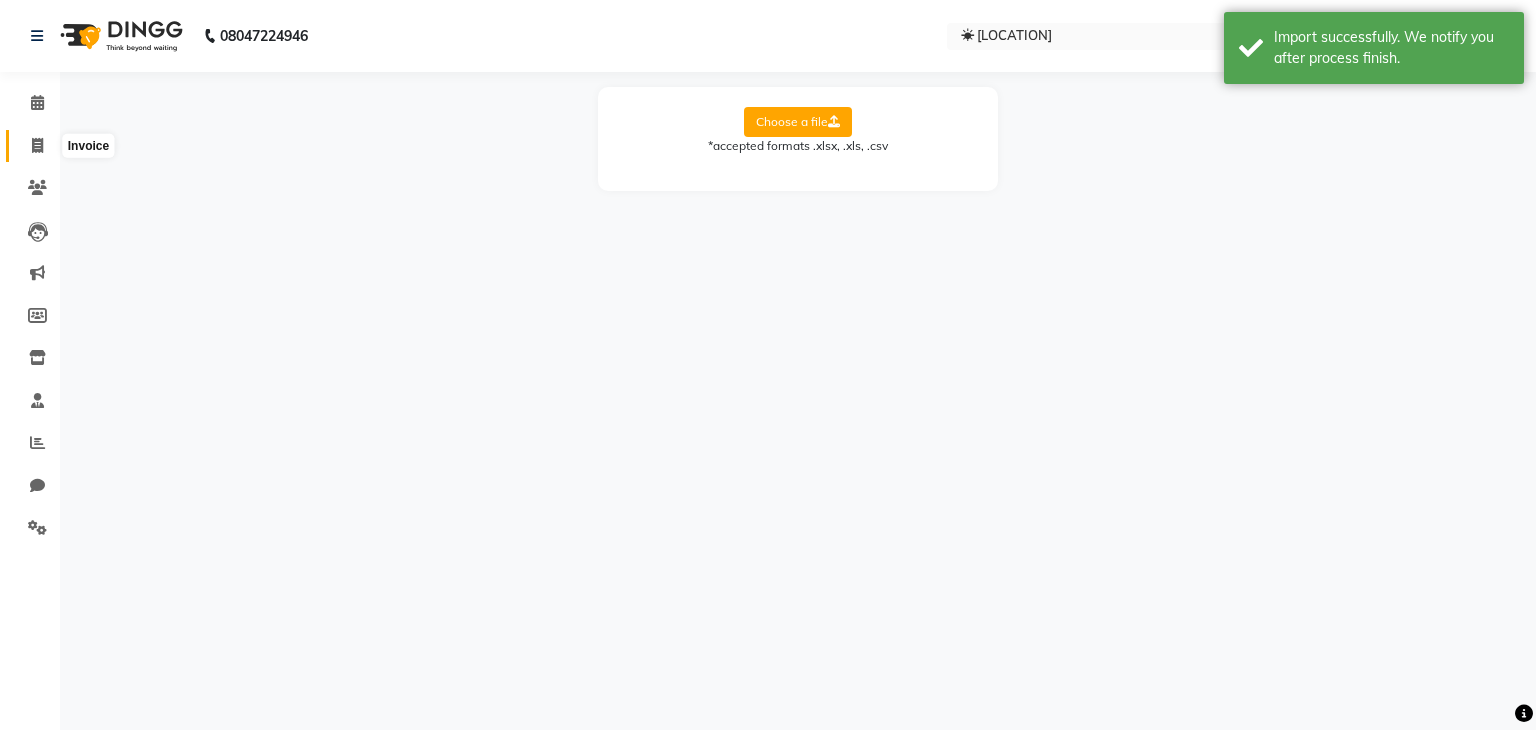 click 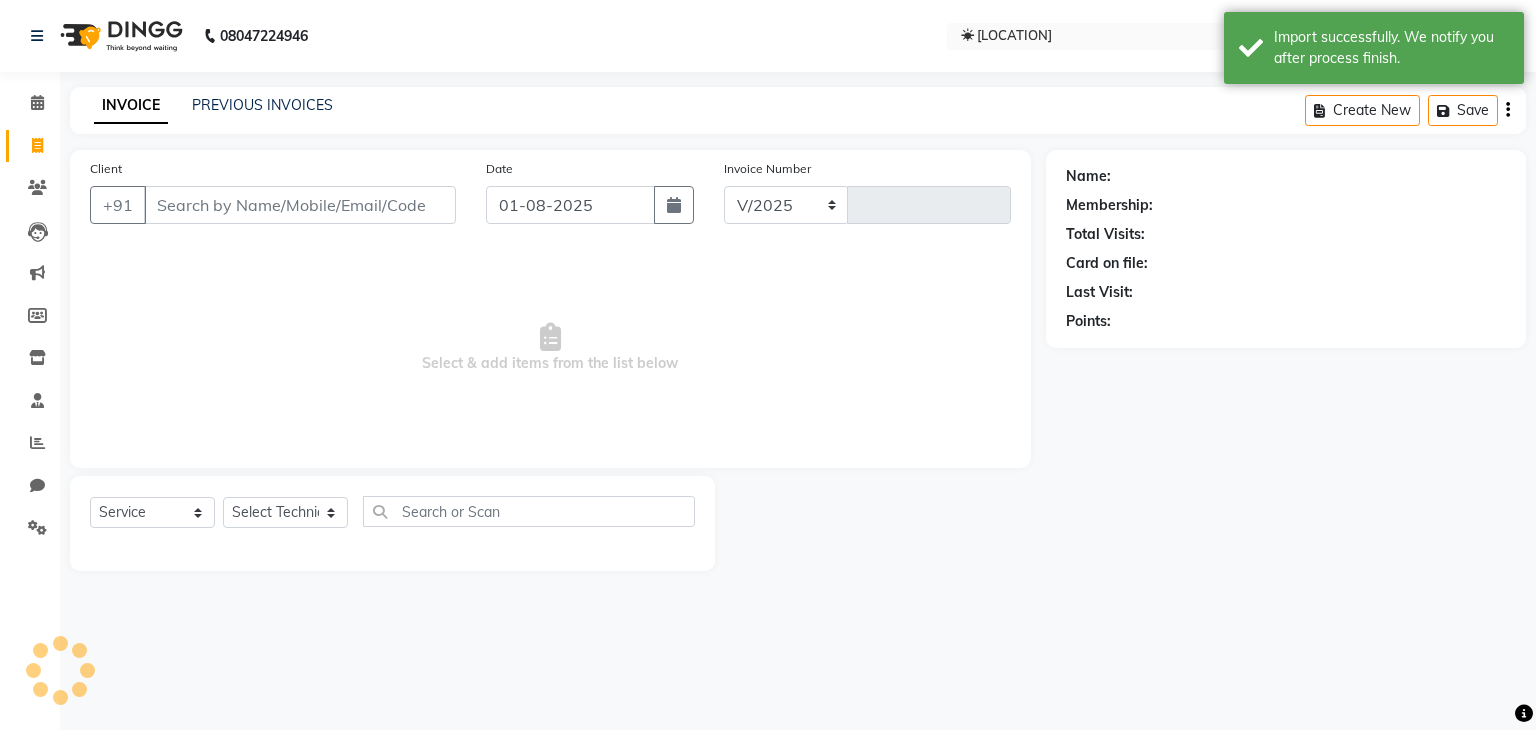 select on "8684" 